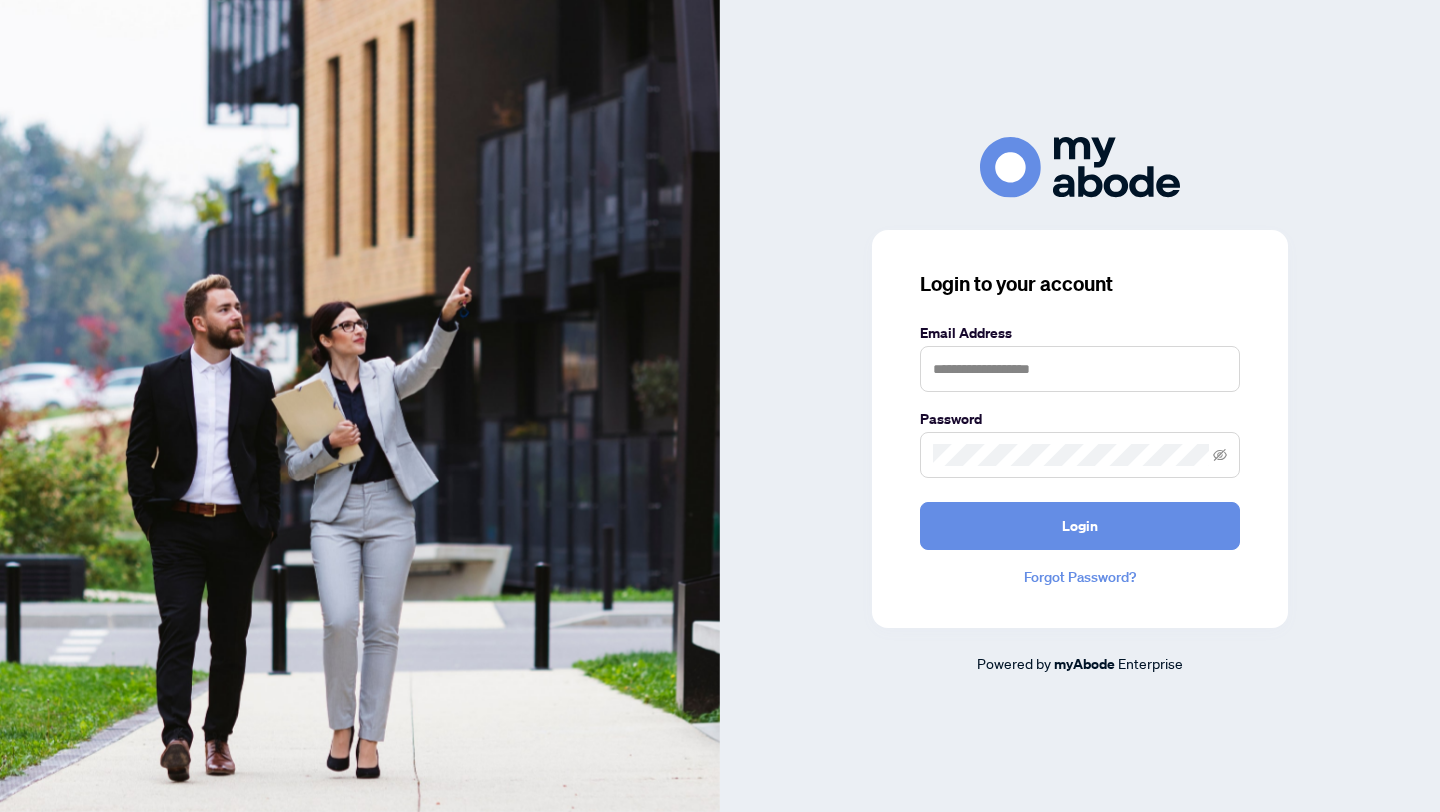 scroll, scrollTop: 0, scrollLeft: 0, axis: both 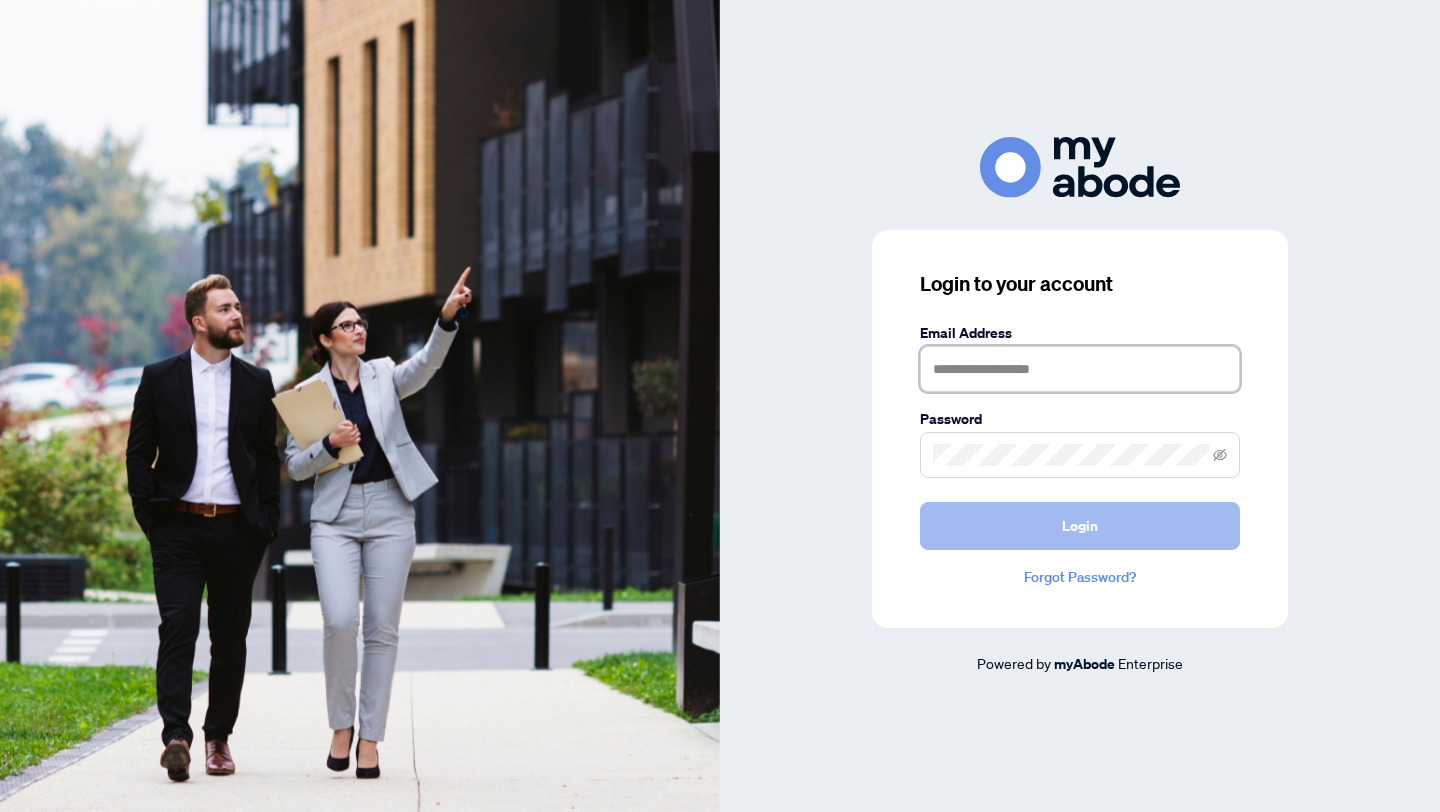 type on "**********" 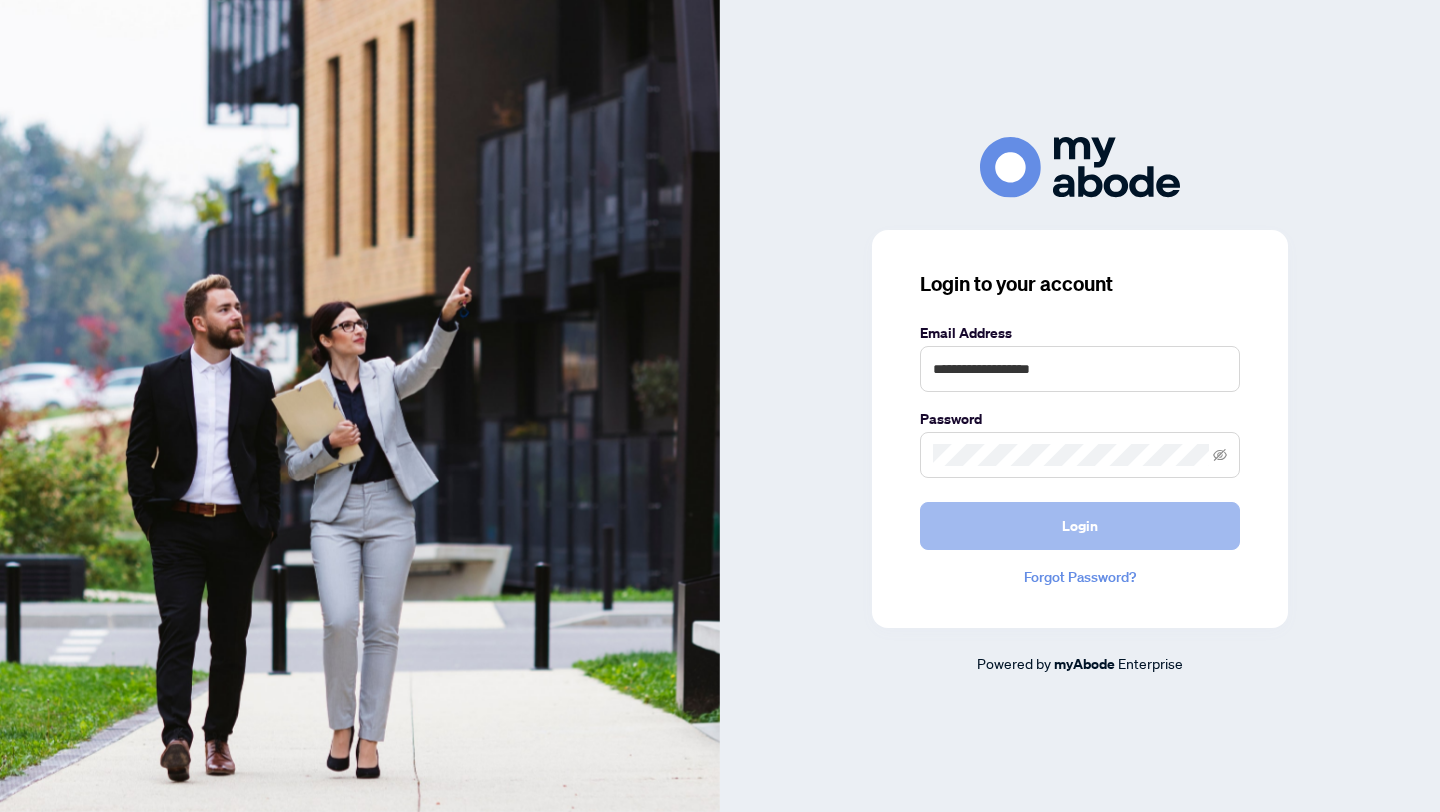 click on "Login" at bounding box center (1080, 526) 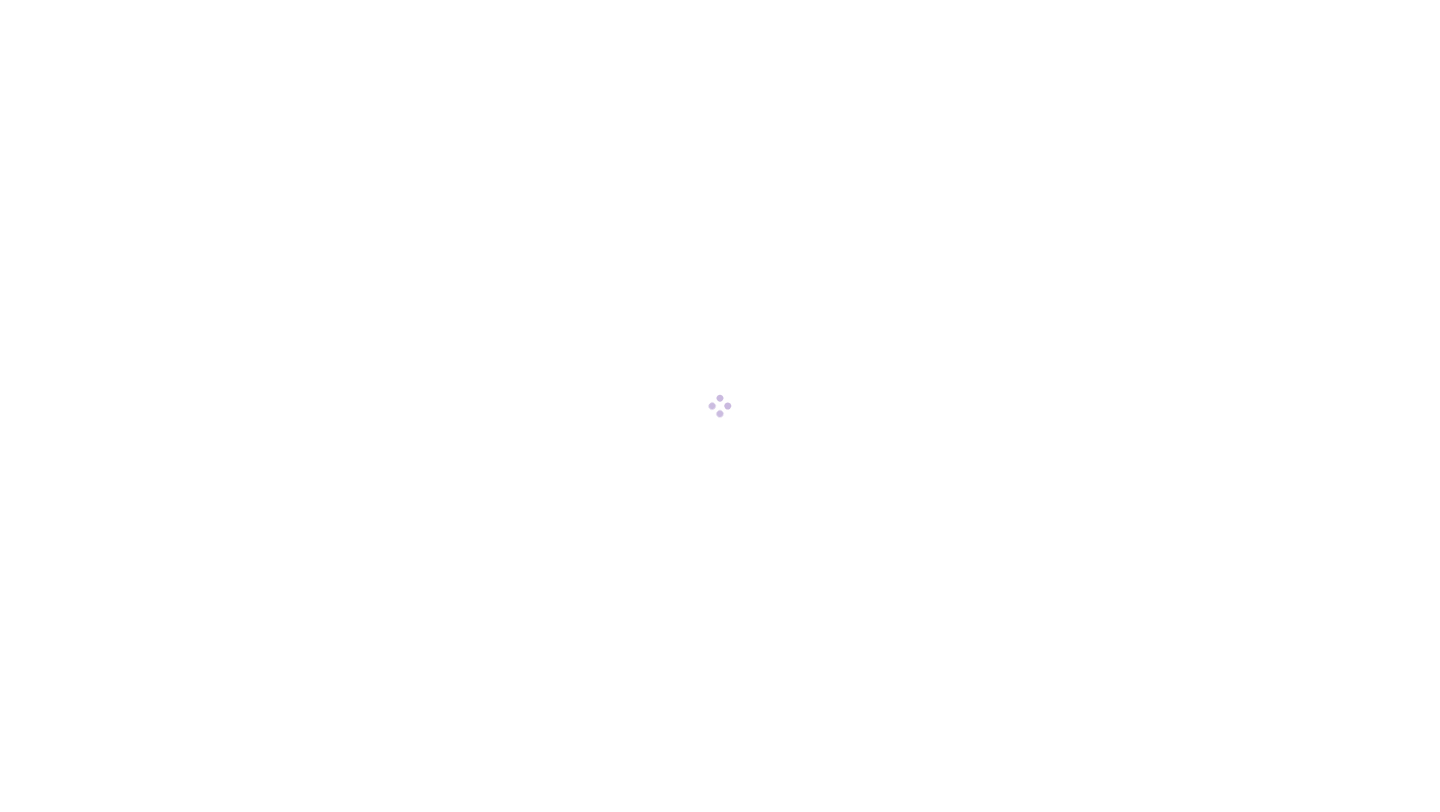 scroll, scrollTop: 0, scrollLeft: 0, axis: both 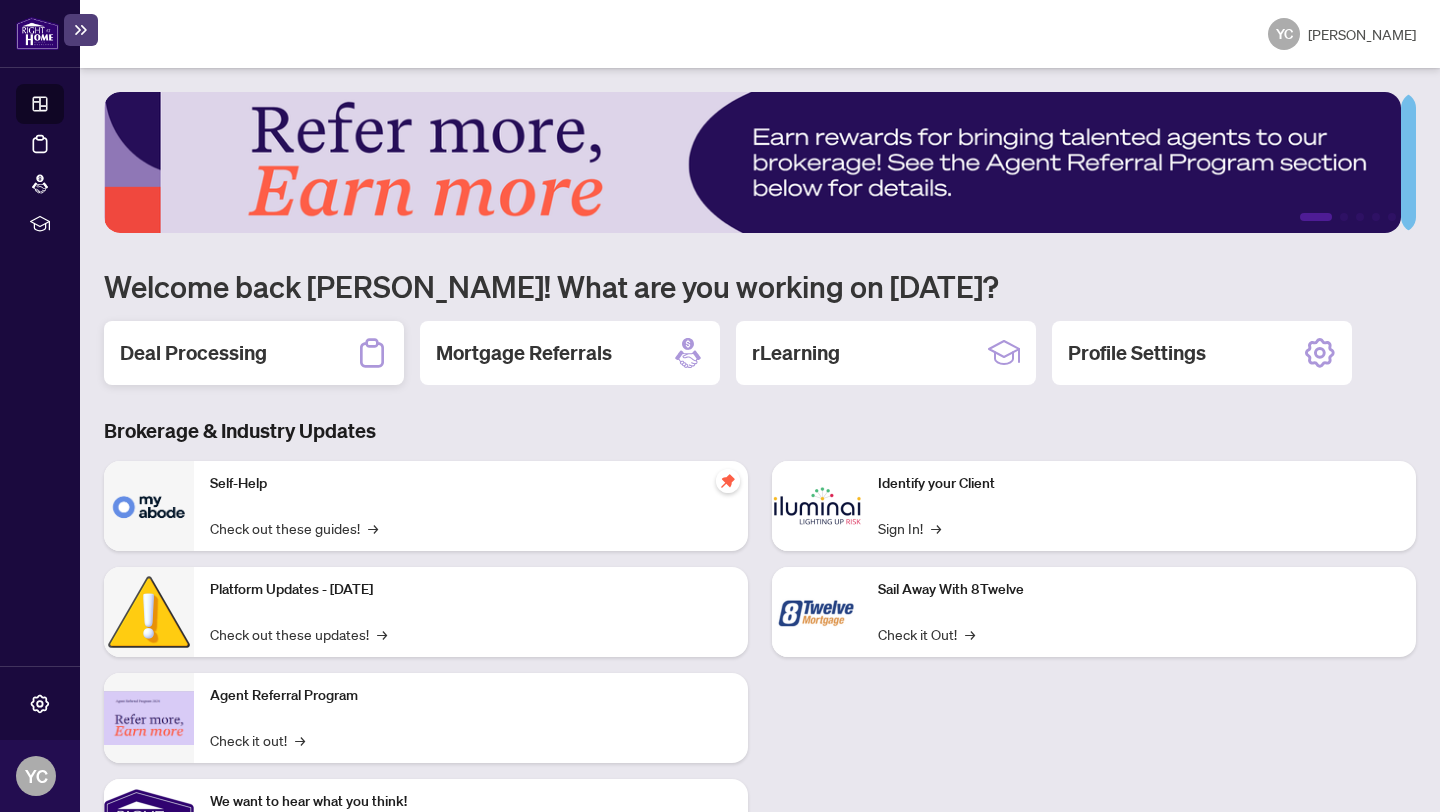 click on "Deal Processing" at bounding box center [193, 353] 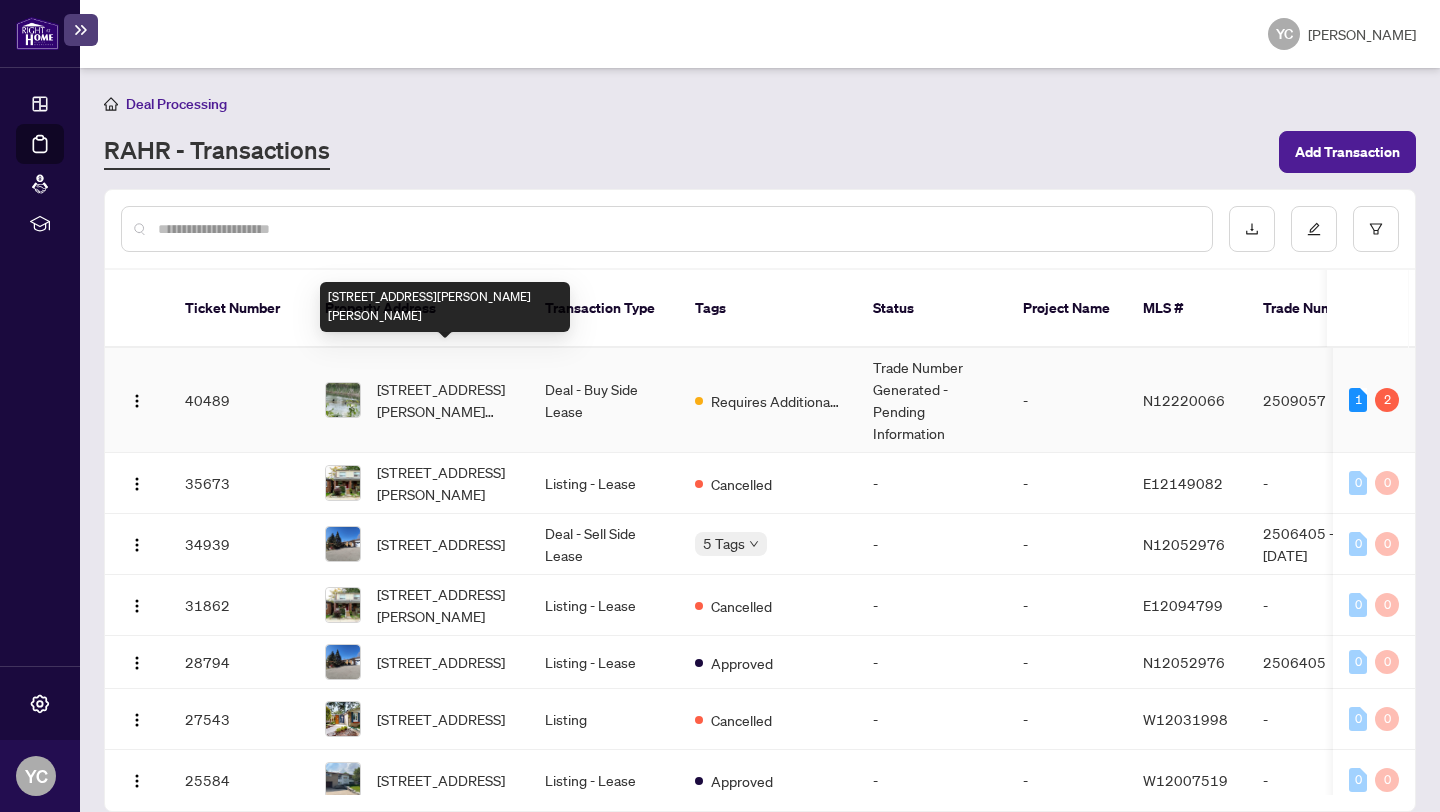 click on "[STREET_ADDRESS][PERSON_NAME][PERSON_NAME]" at bounding box center (445, 400) 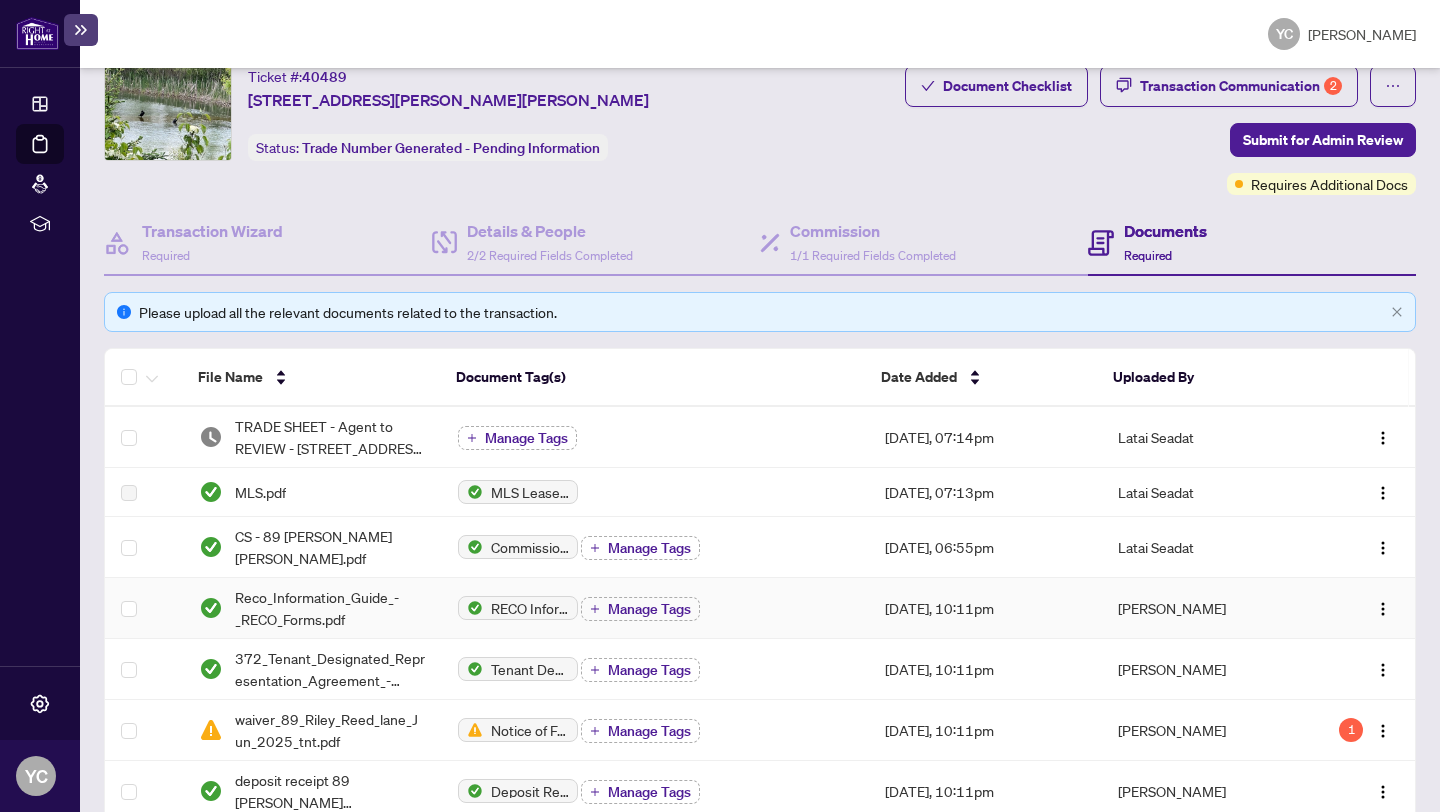 scroll, scrollTop: 90, scrollLeft: 0, axis: vertical 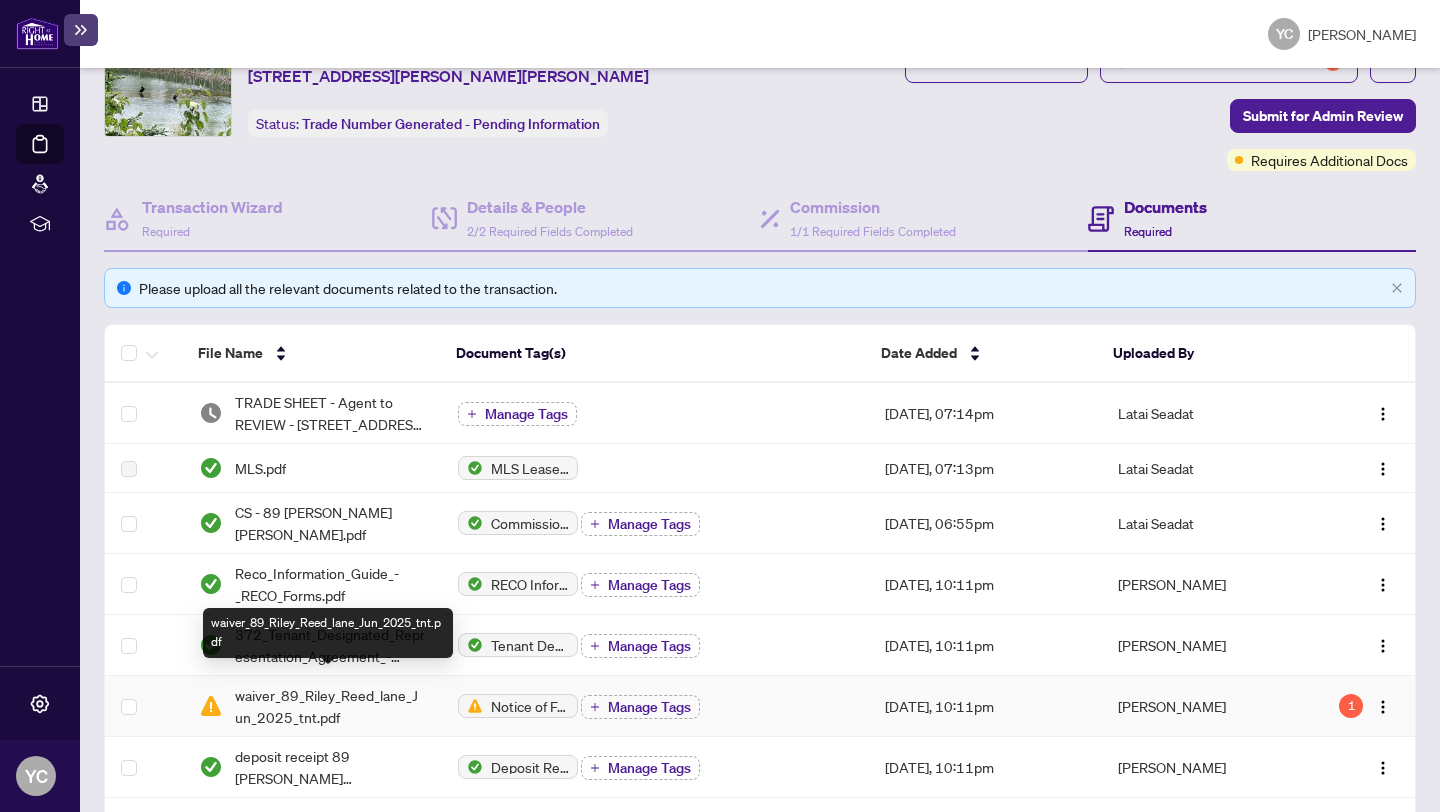 click on "waiver_89_Riley_Reed_lane_Jun_2025_tnt.pdf" at bounding box center (330, 706) 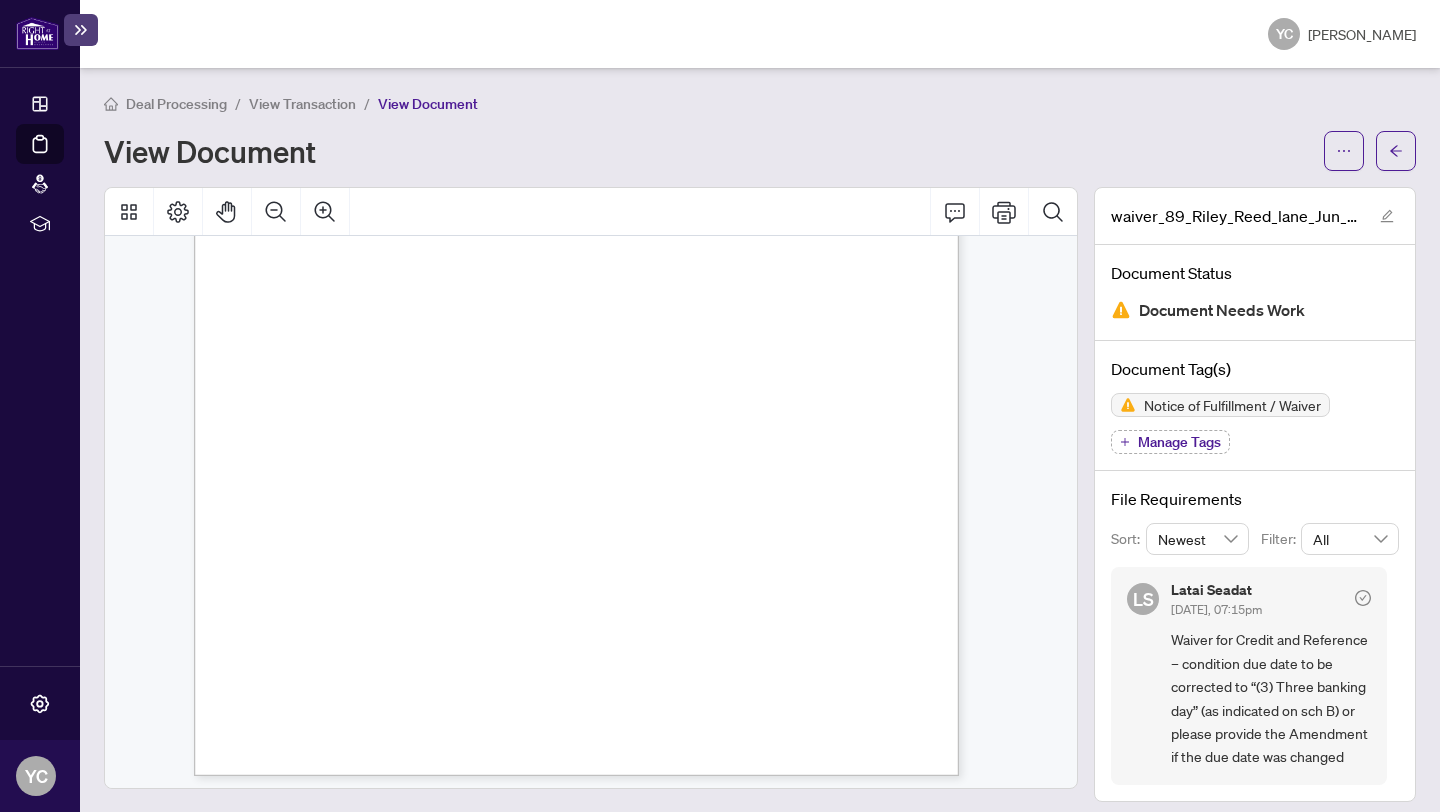 scroll, scrollTop: 478, scrollLeft: 0, axis: vertical 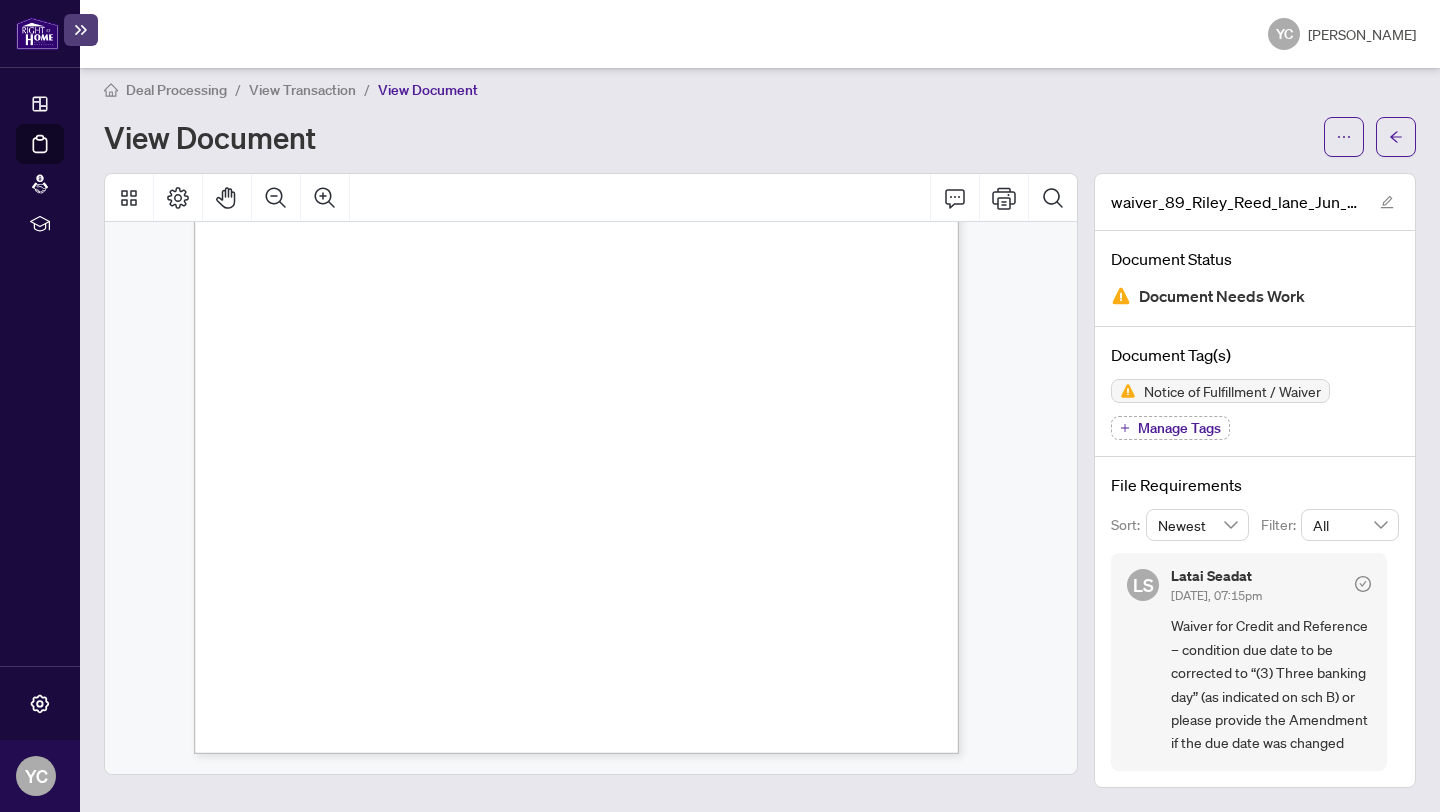 click 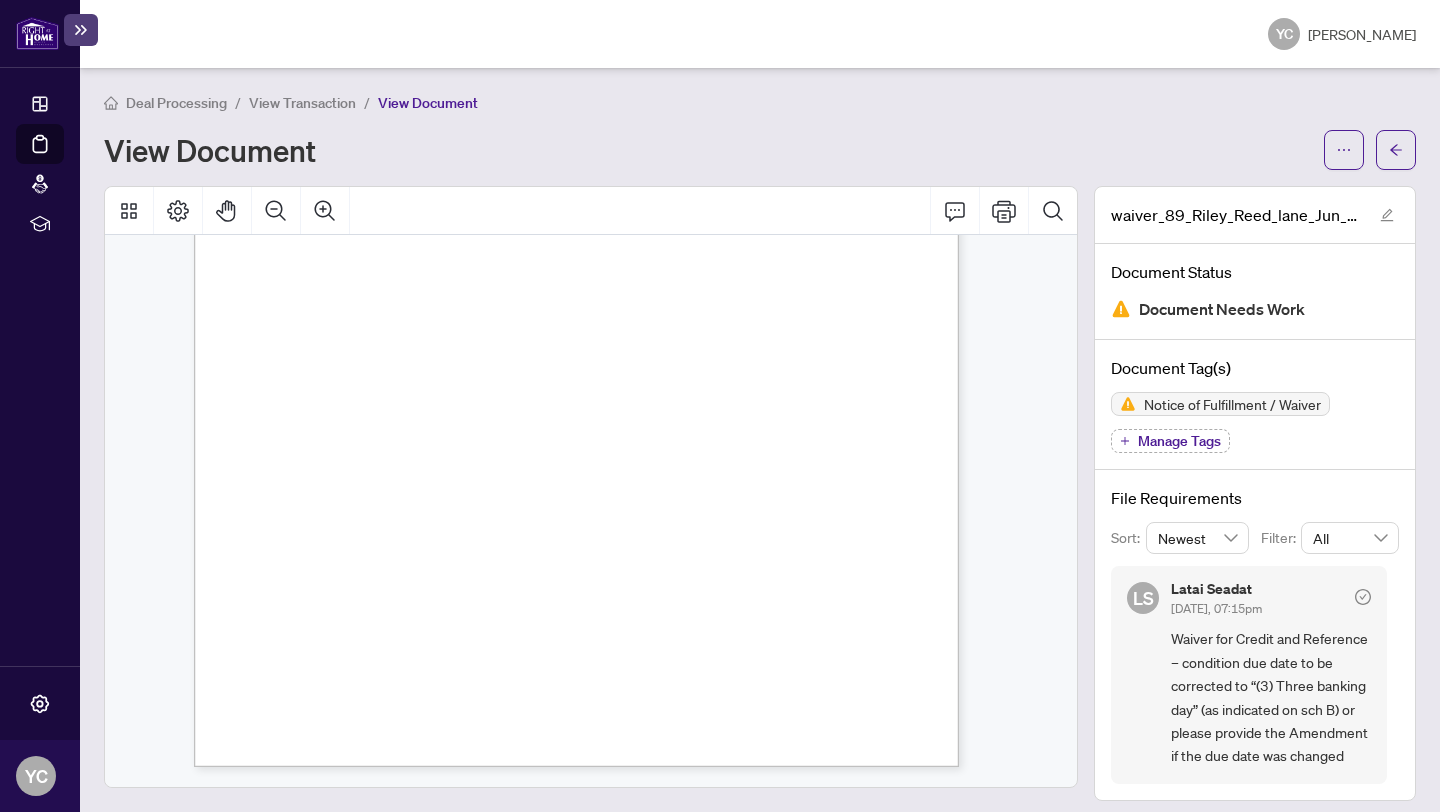 scroll, scrollTop: 0, scrollLeft: 0, axis: both 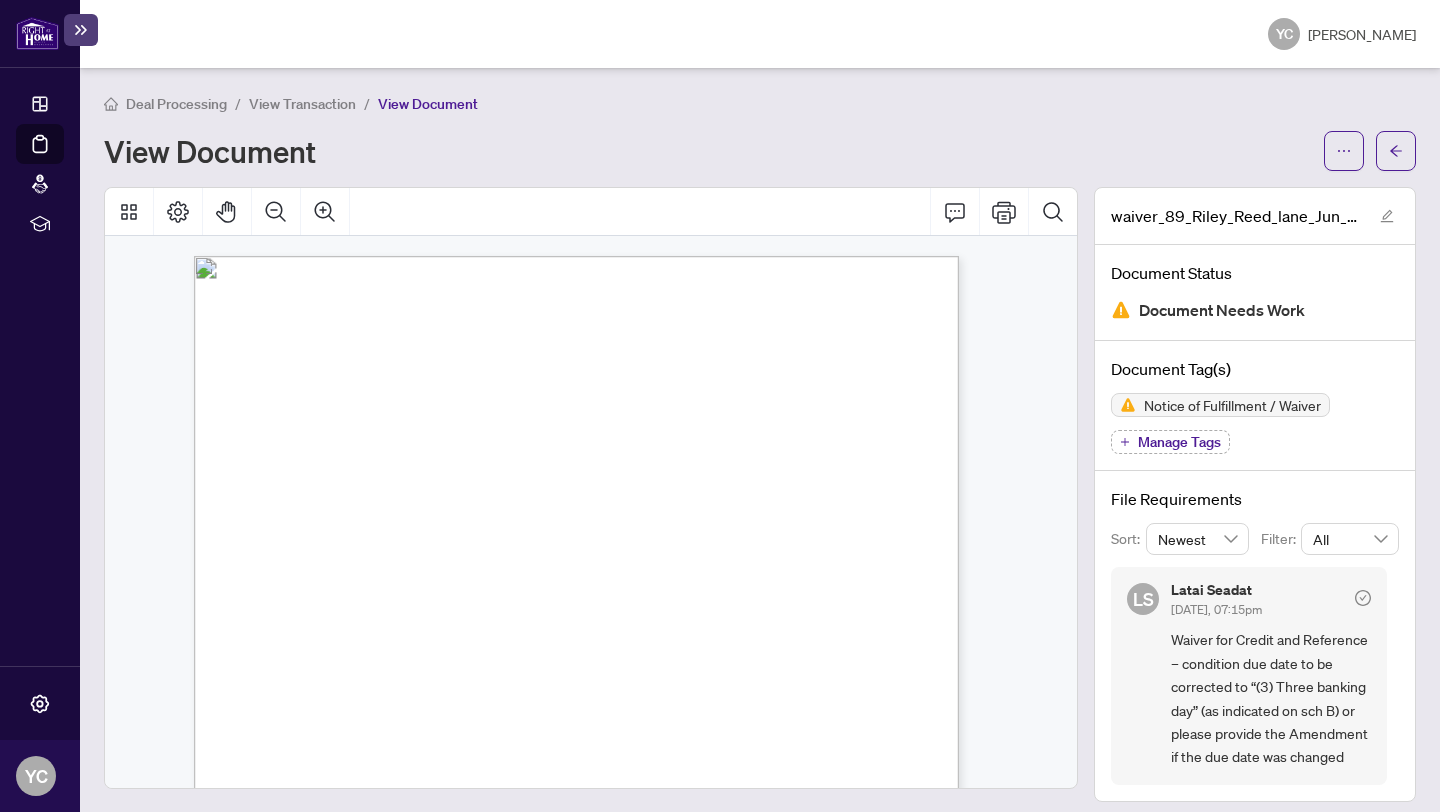 click on "View Transaction" at bounding box center [302, 104] 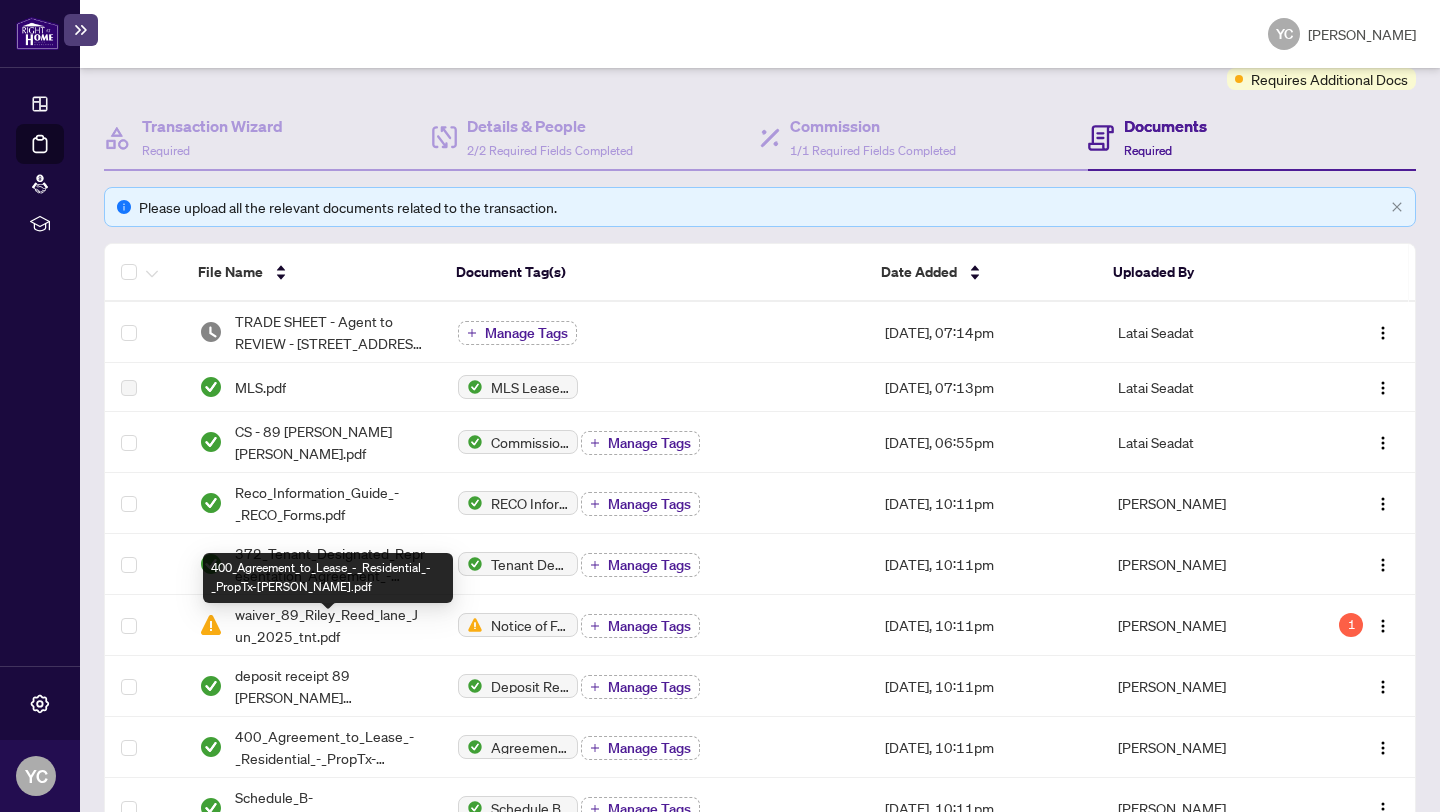 scroll, scrollTop: 337, scrollLeft: 0, axis: vertical 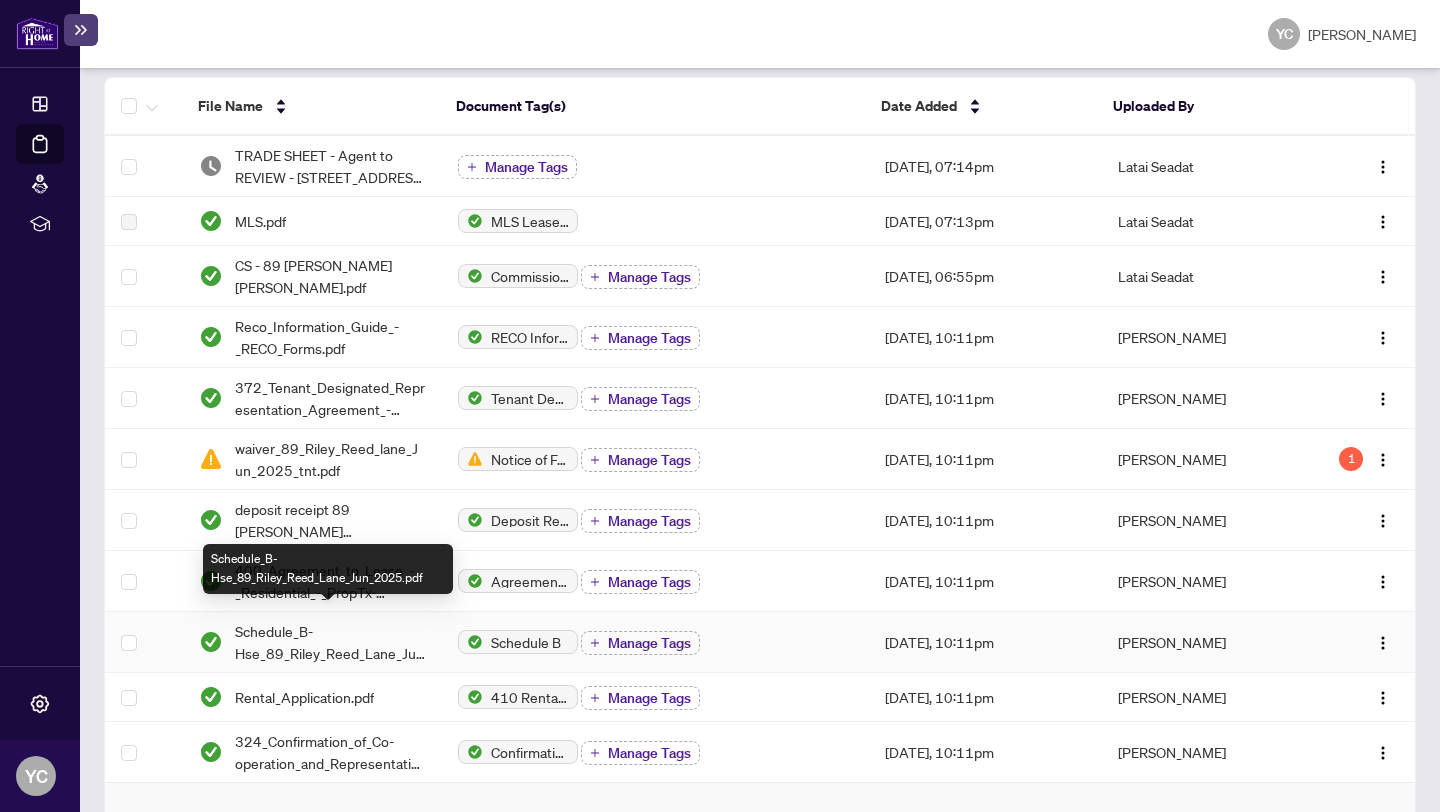 click on "Schedule_B-Hse_89_Riley_Reed_Lane_Jun_2025.pdf" at bounding box center [330, 642] 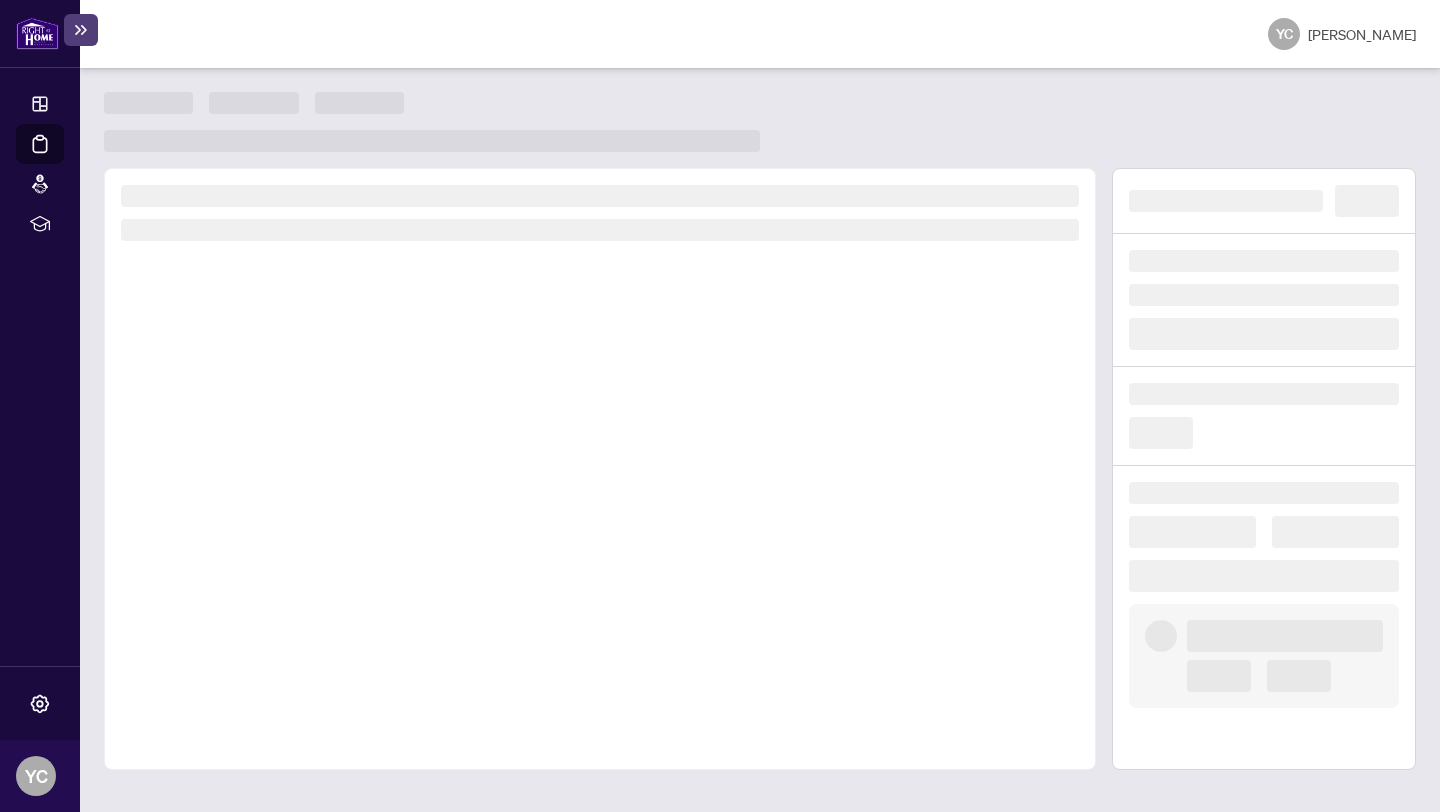 scroll, scrollTop: 0, scrollLeft: 0, axis: both 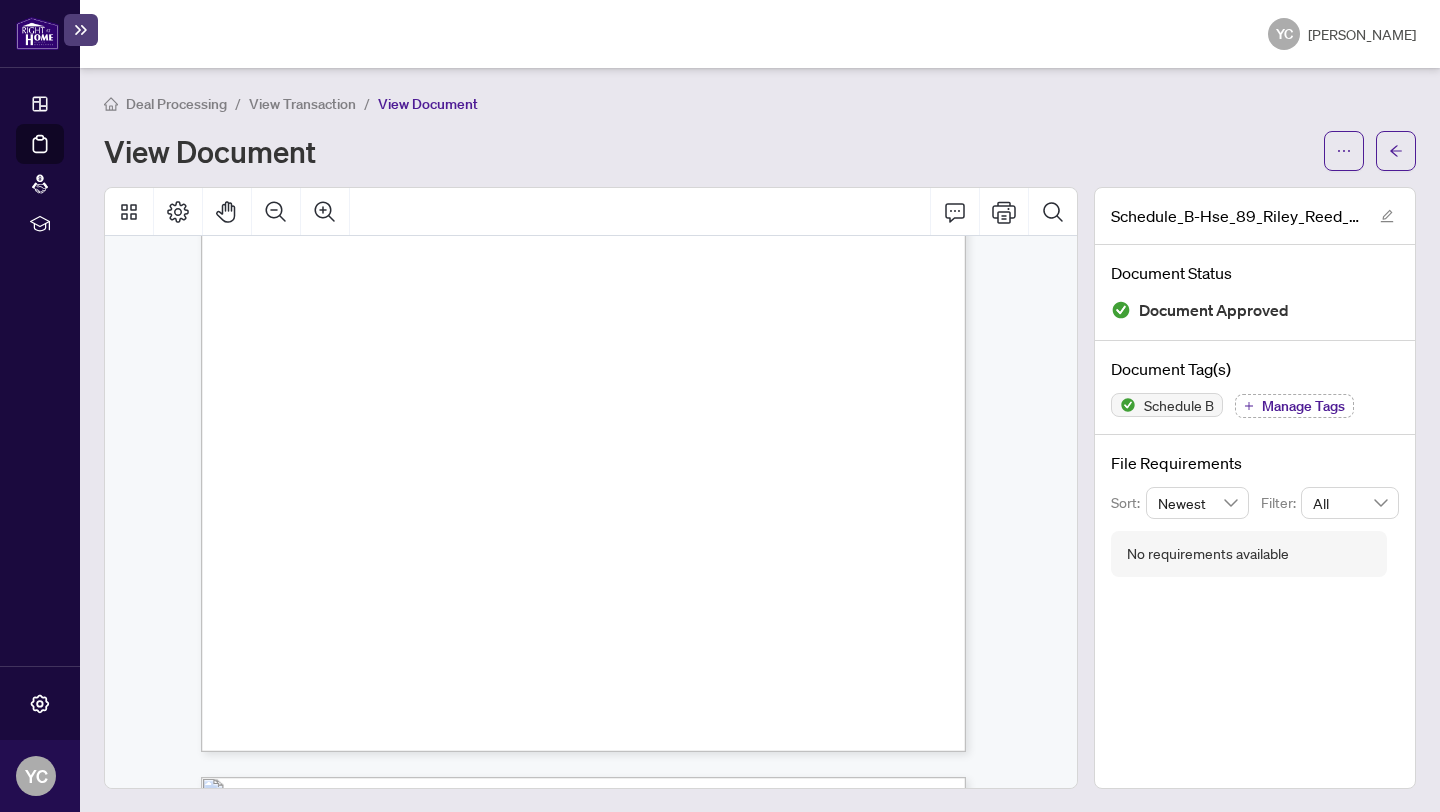 click on "View Transaction" at bounding box center [302, 104] 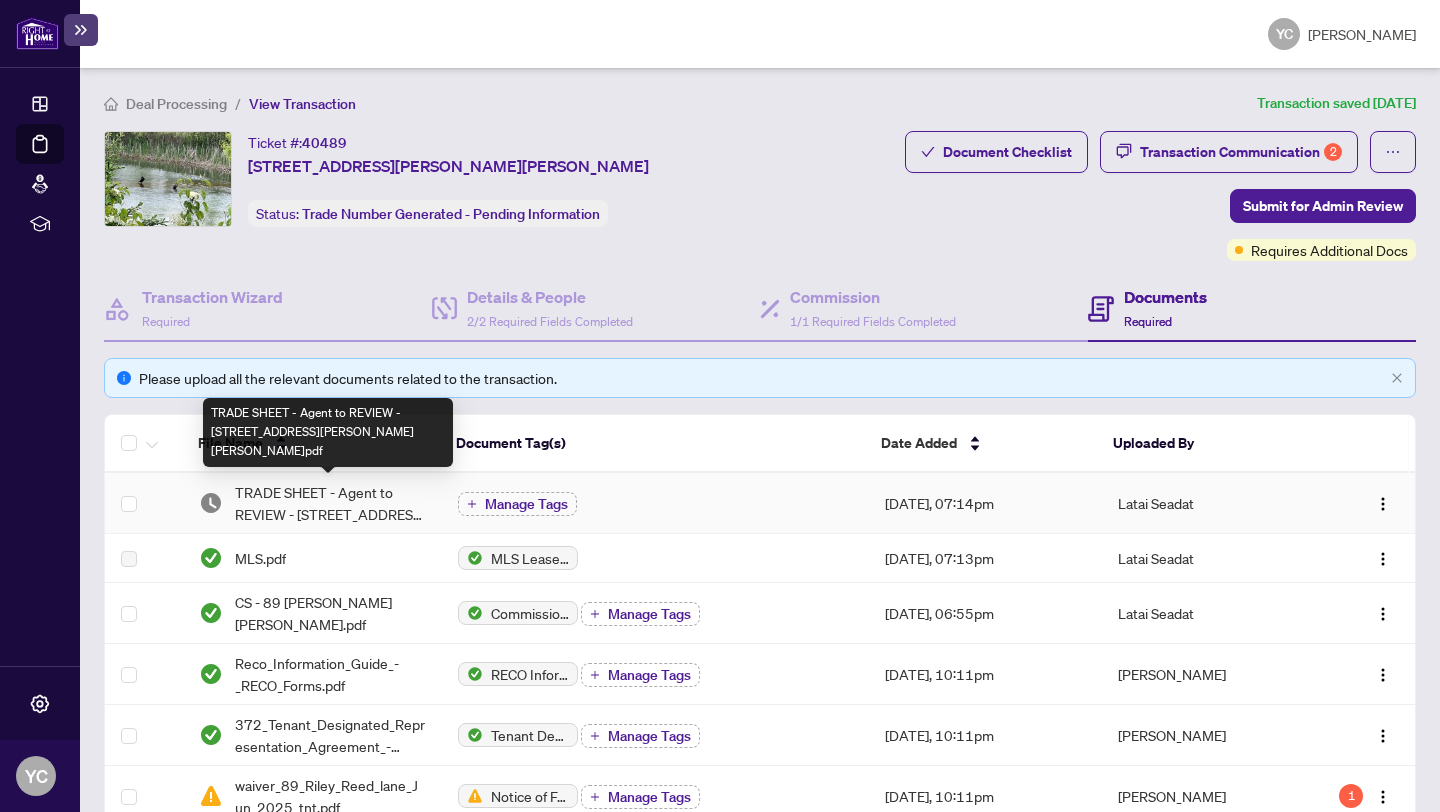 click on "TRADE SHEET - Agent to REVIEW - [STREET_ADDRESS][PERSON_NAME][PERSON_NAME]pdf" at bounding box center (330, 503) 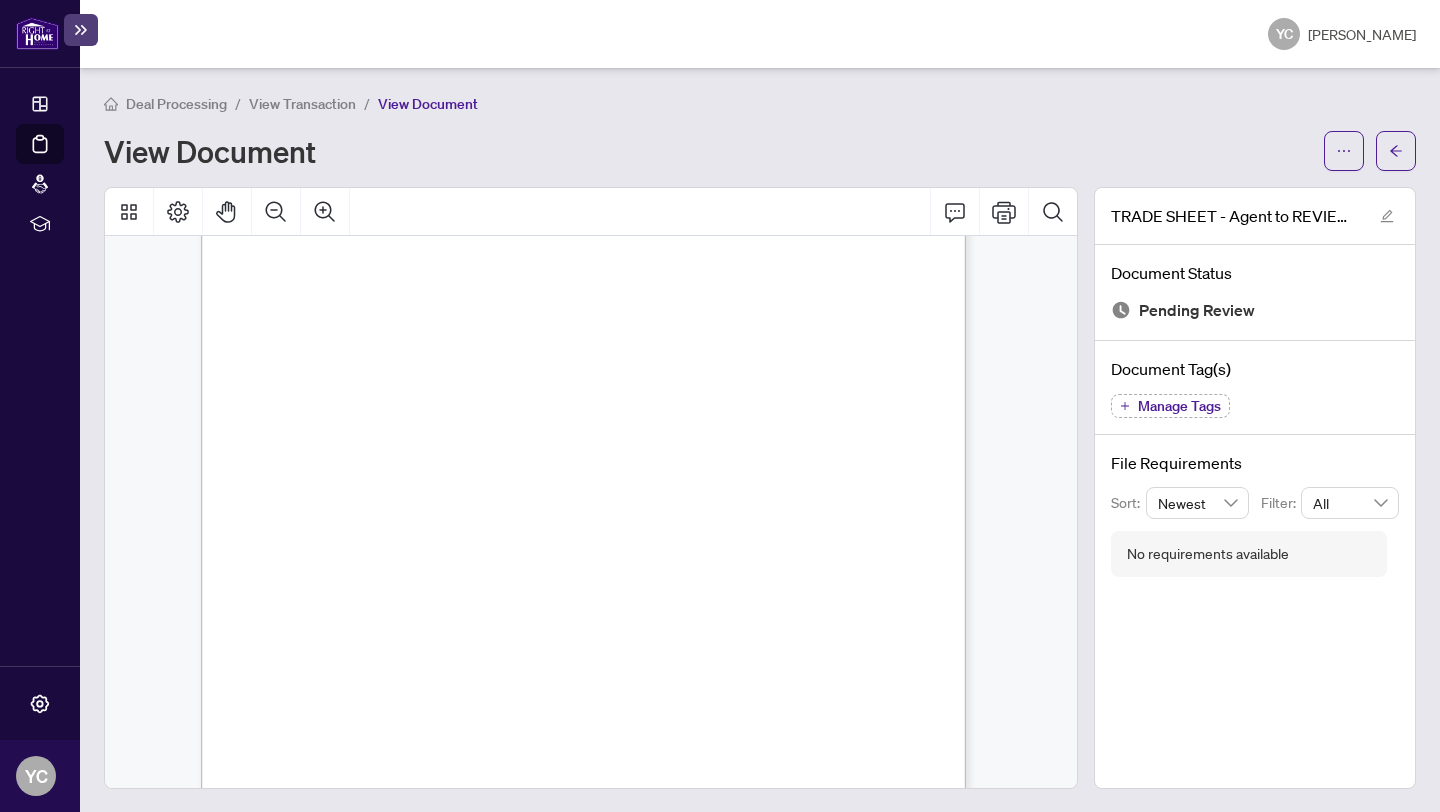 scroll, scrollTop: 441, scrollLeft: 0, axis: vertical 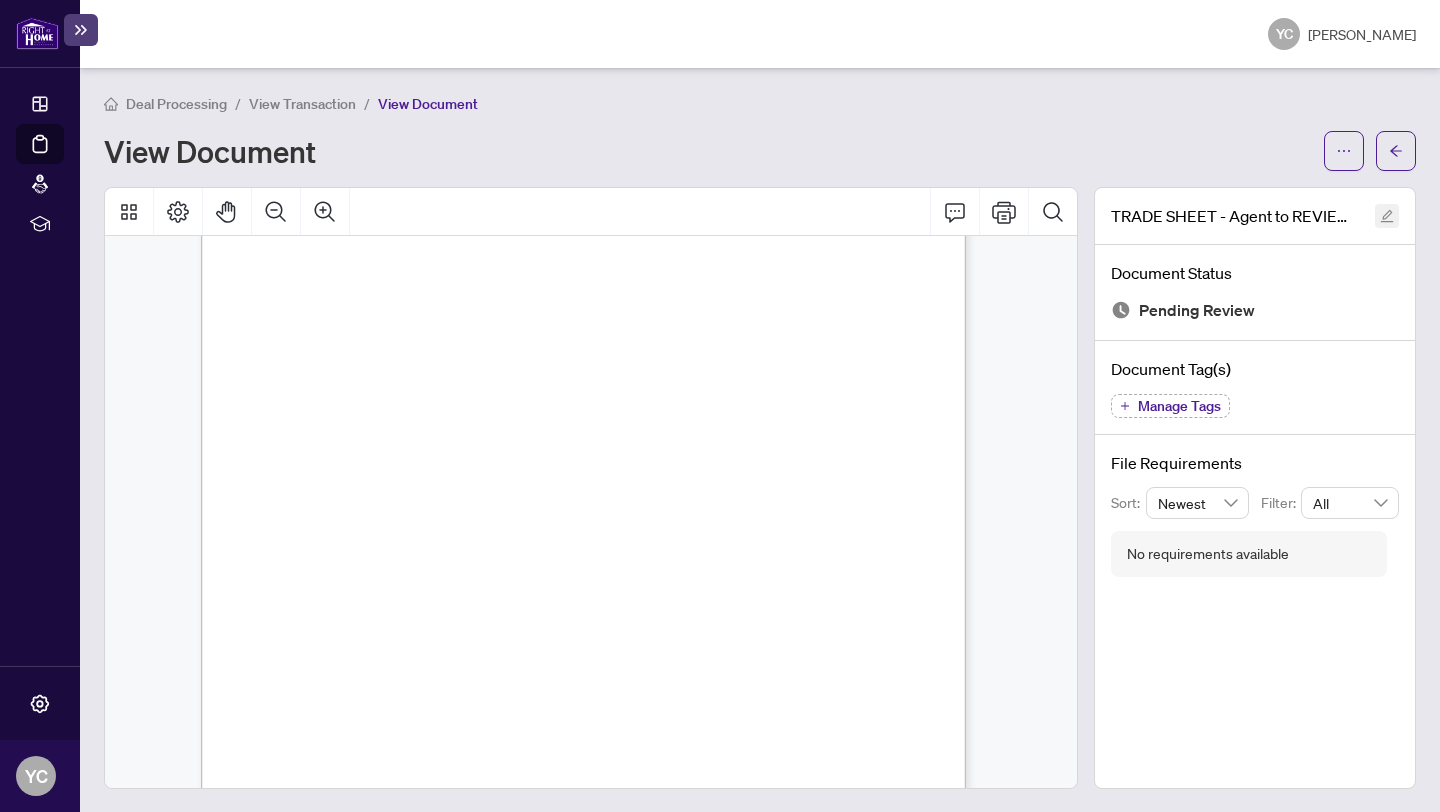 click 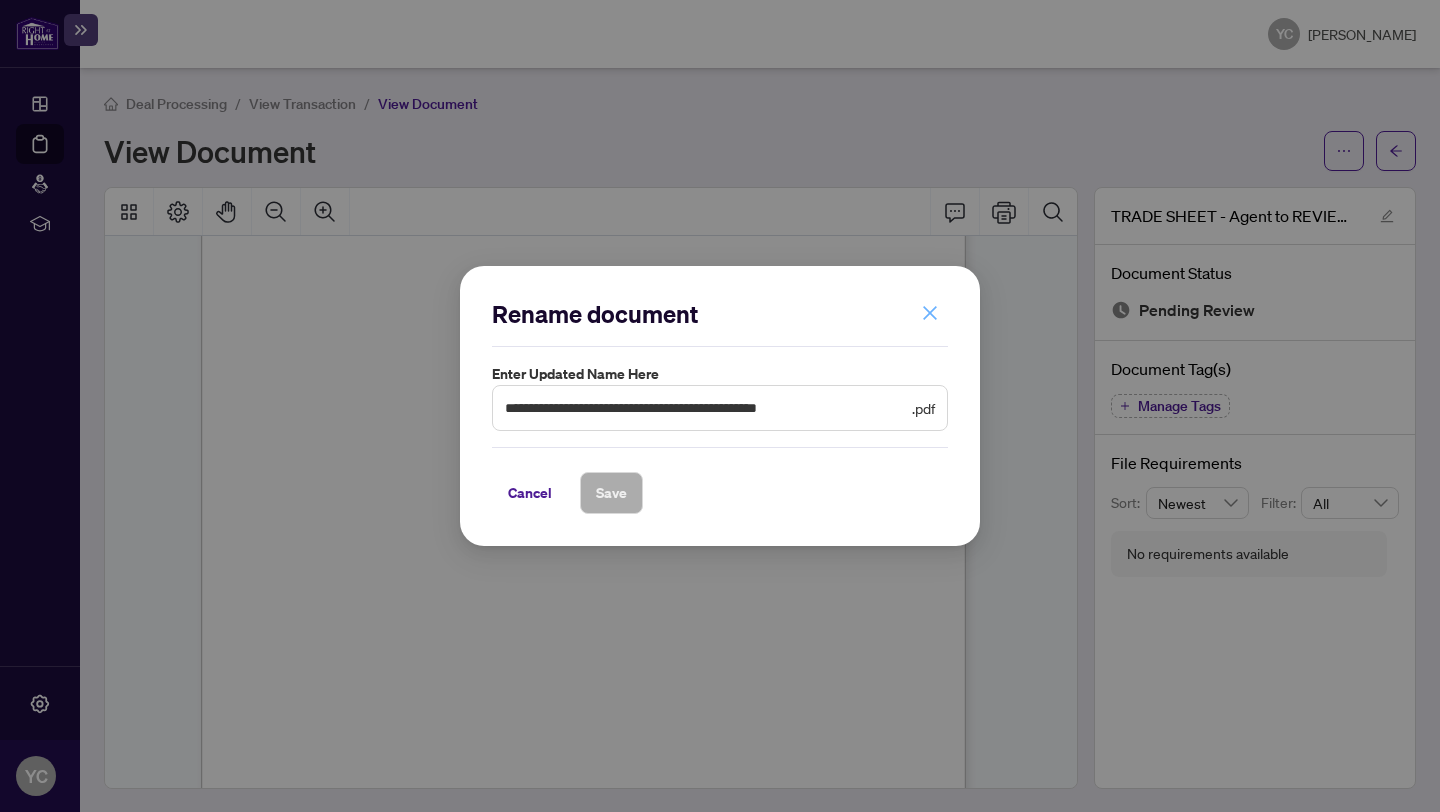 click 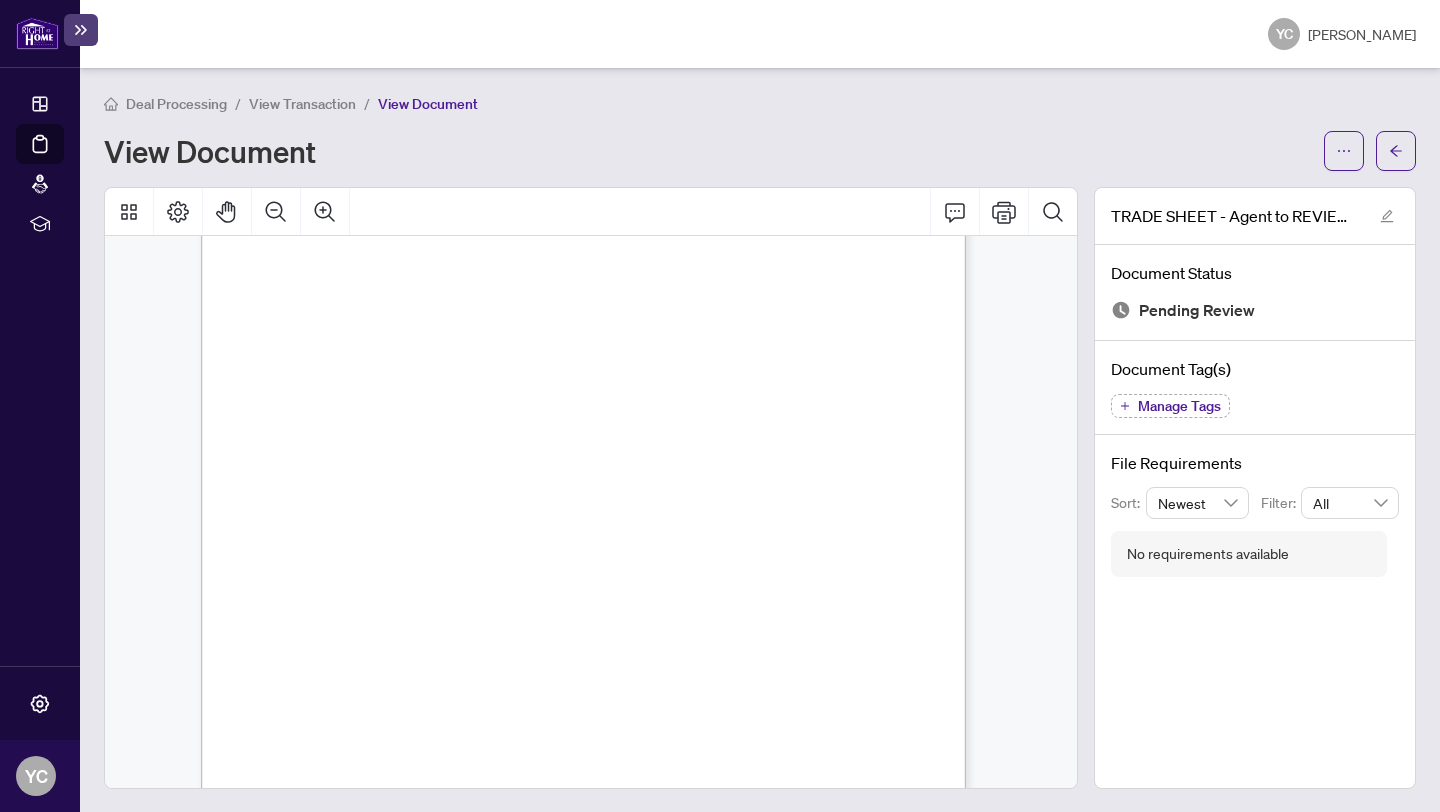 scroll, scrollTop: 478, scrollLeft: 0, axis: vertical 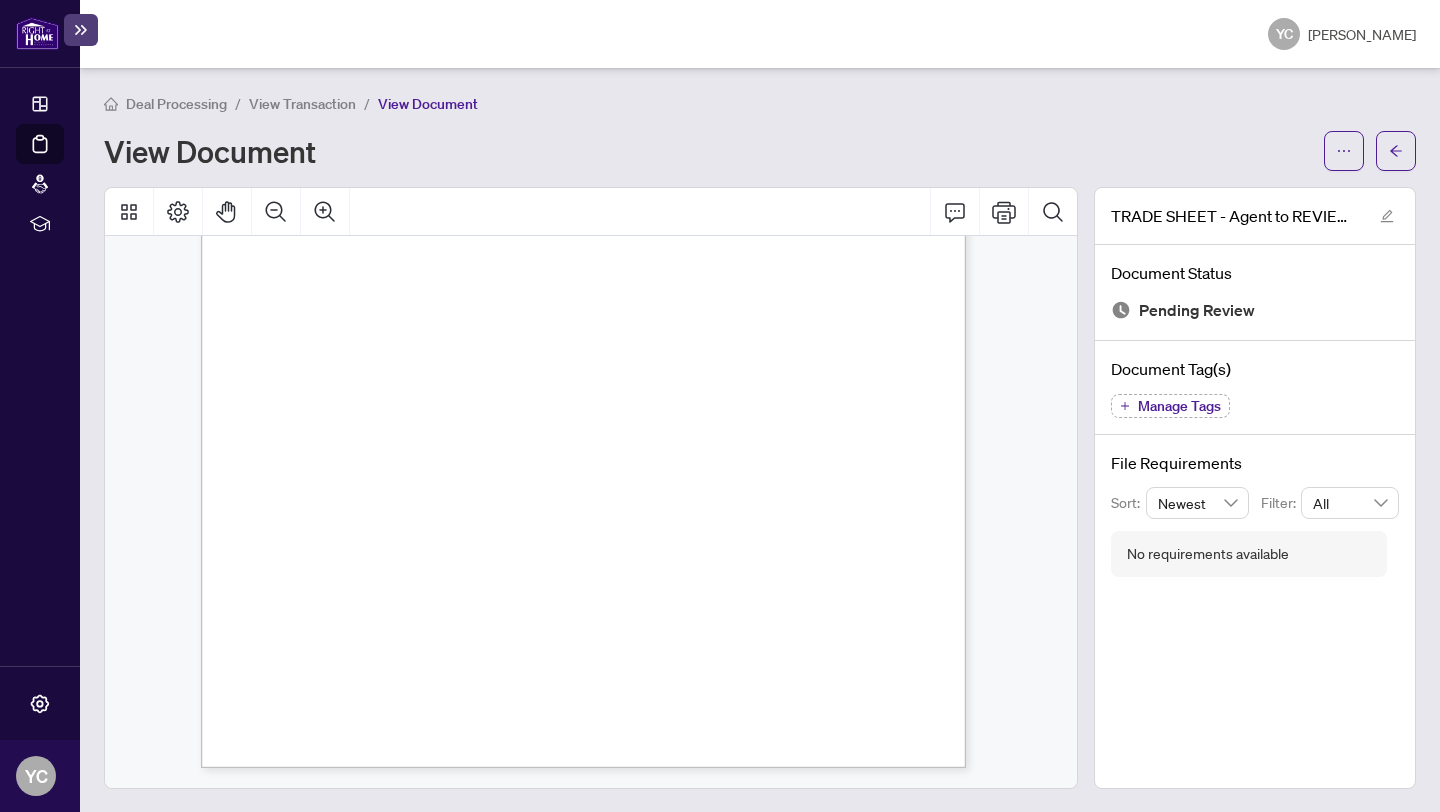 click on "Agent: 4121 - Celtikoglu, [PERSON_NAME] (R03)" at bounding box center (690, 423) 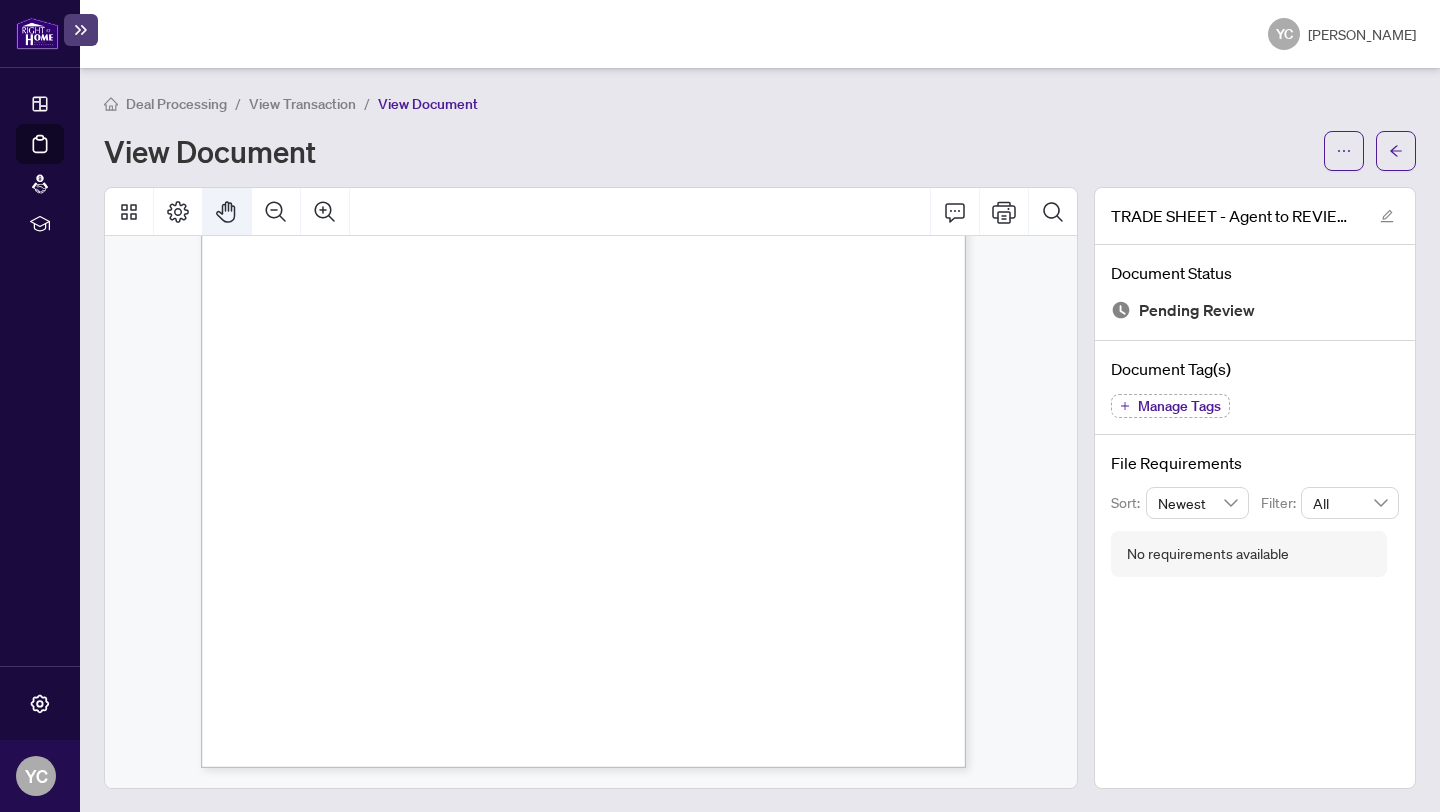 click 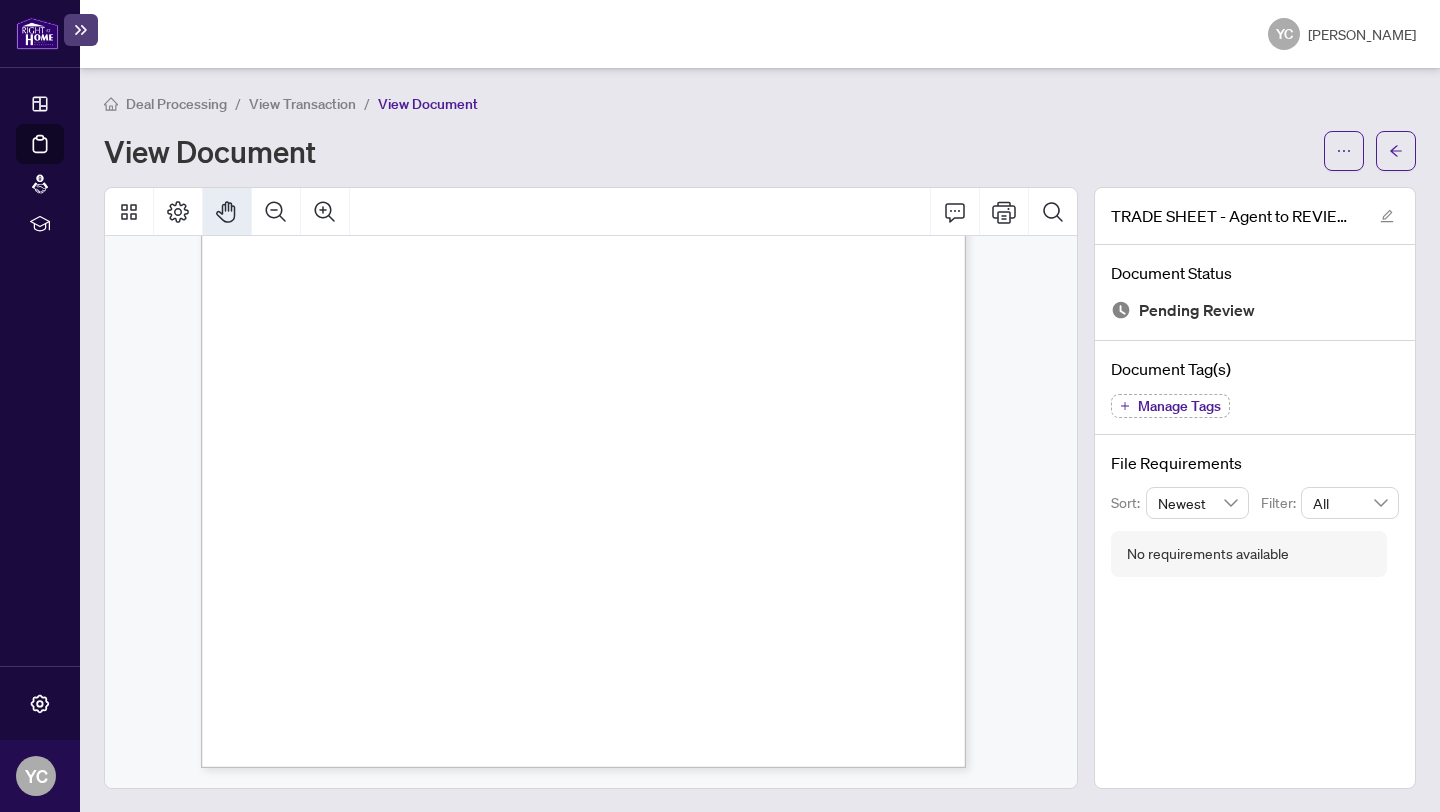 click on "Right at Home Realty  2509057
[STREET_ADDRESS][PERSON_NAME][PERSON_NAME][PERSON_NAME]  Property:
Type:  RESIDENTIAL
Class.:  SELLING SIDE - LEASE  Status: Open  MLS #:  N12220066
Offer Date:  [DATE]  Entry Date:  [DATE]  Condition  Cond. Due Date  Cond. Met Date
Firm Date:  [DATE]  Close Date:  [DATE]  Credit and Reference  [DATE]  [DATE]
Settlement Date:  [DATE]
Contacts:
Type  End Name  Phone #  Address  Contact  Work/Fax
Seller  L  [PERSON_NAME]  [STREET_ADDRESS][PERSON_NAME][PERSON_NAME]
Buyer  S  [PERSON_NAME]  [GEOGRAPHIC_DATA], [GEOGRAPHIC_DATA]
Buyer  S  [PERSON_NAME]  [GEOGRAPHIC_DATA], [GEOGRAPHIC_DATA]
Outside Brokers:
Type  End Name  Phone #  Address  Agent  Fax
Outside Broker L  Homelife Gold Pacific Realty Inc. - EFT  (416)490-1068 [STREET_ADDRESS][PERSON_NAME]
[PERSON_NAME]  [PHONE_NUMBER]
Deposit:
Bank Account  Date  Amount  Int. Included  Received  Int. Held By  Received From
[DATE] $6,900.00 $0.00  N Homelife Gold Pacific Realty Inc. - Eft  [PERSON_NAME] Basoglu
0.00%" at bounding box center [679, 397] 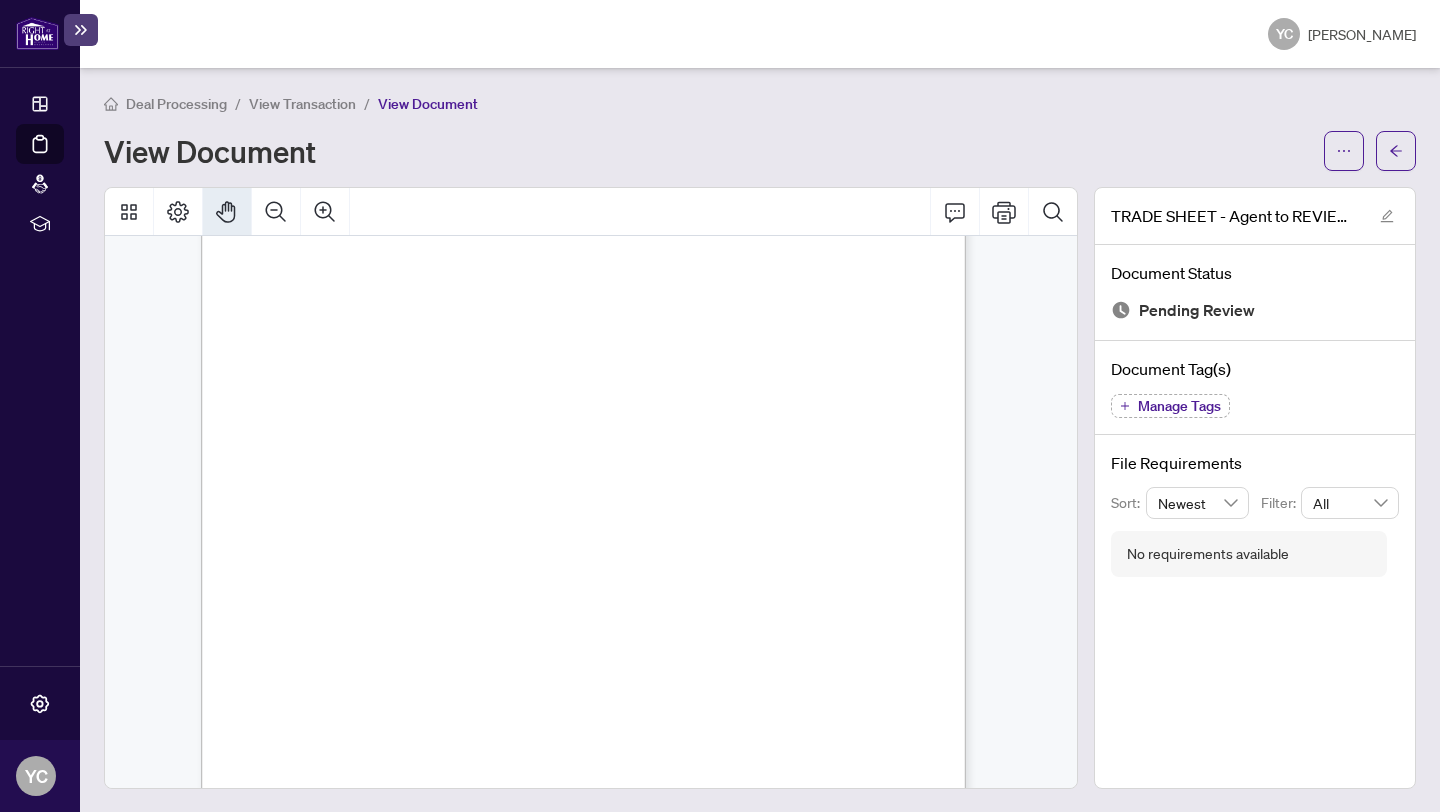 drag, startPoint x: 765, startPoint y: 435, endPoint x: 784, endPoint y: 483, distance: 51.62364 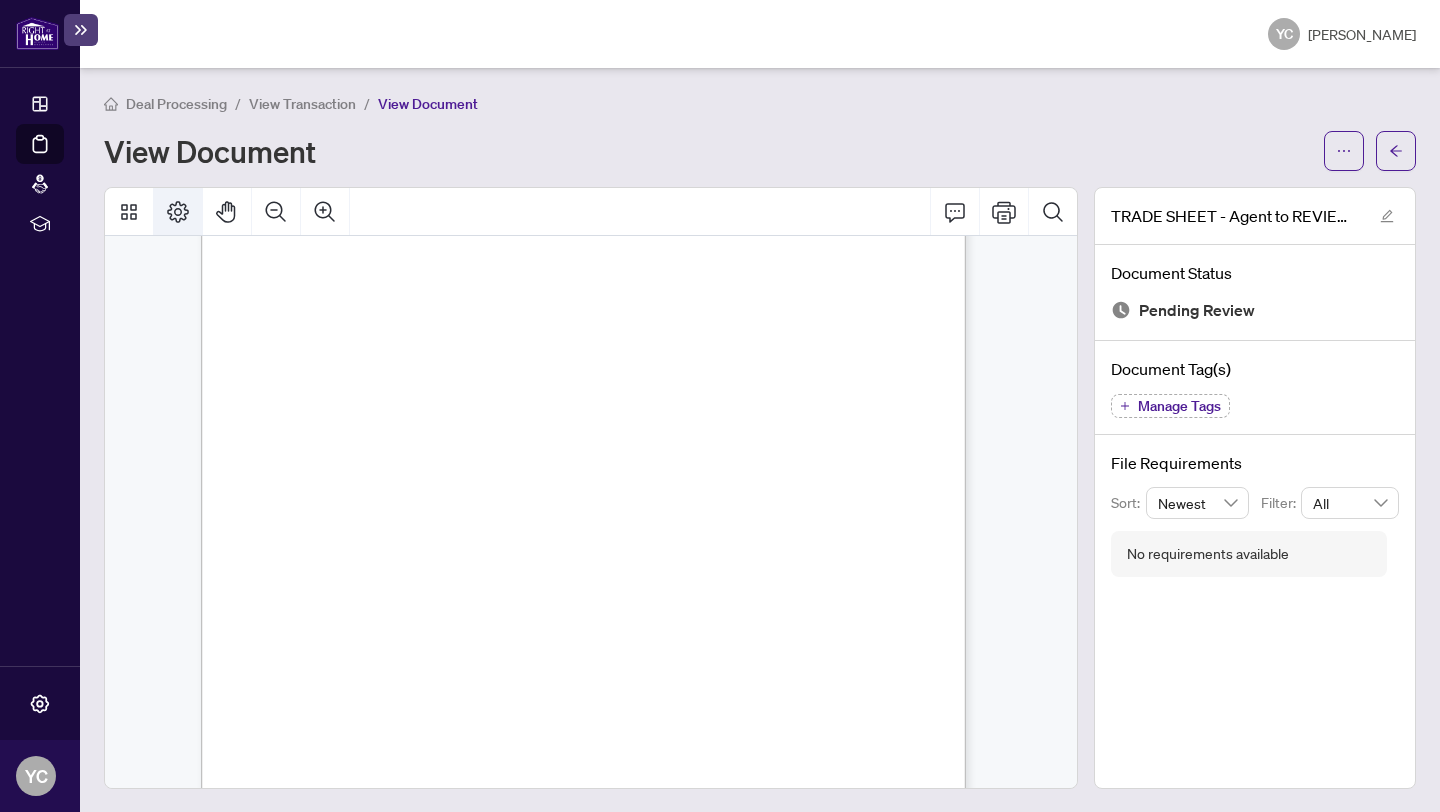click 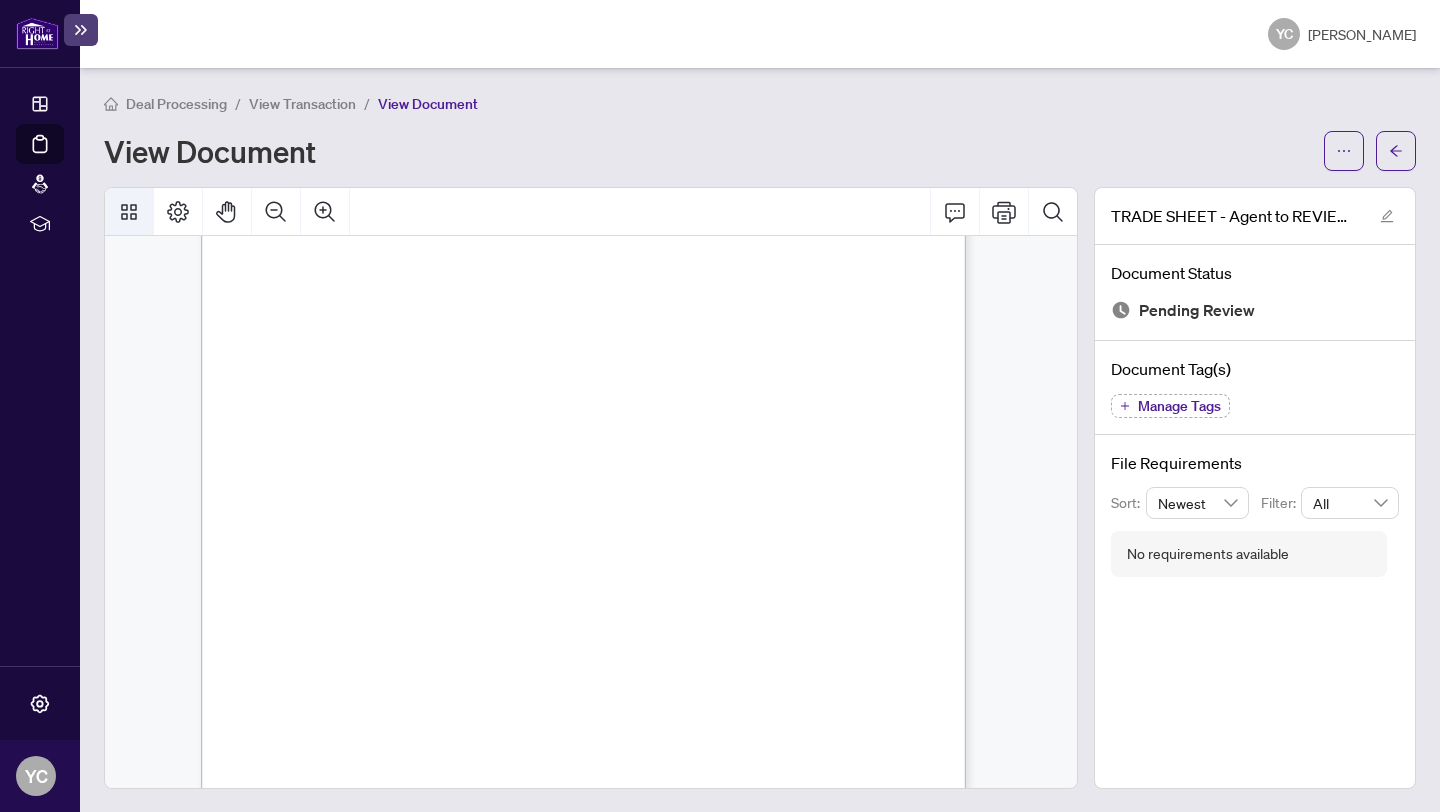 click 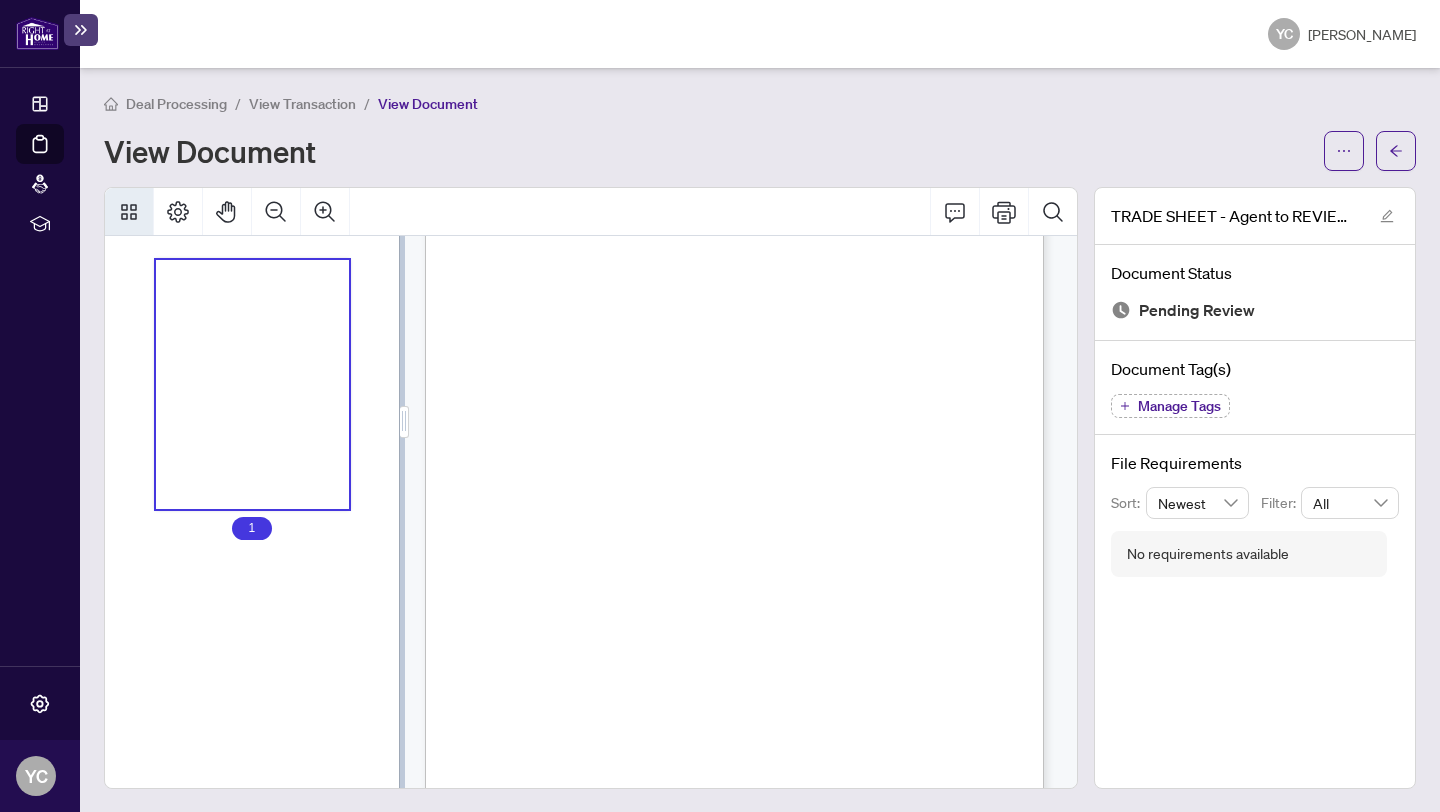 scroll, scrollTop: 289, scrollLeft: 0, axis: vertical 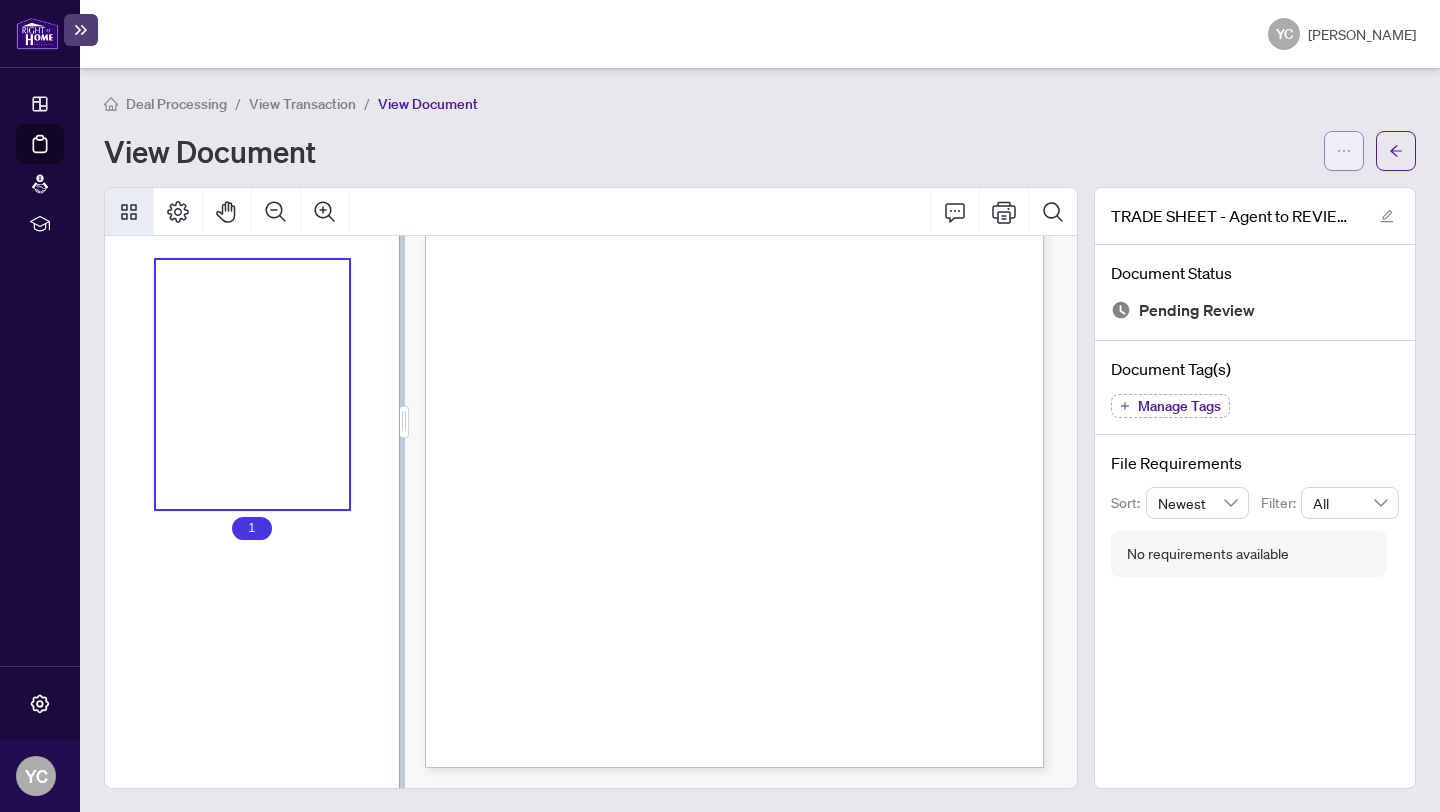 click 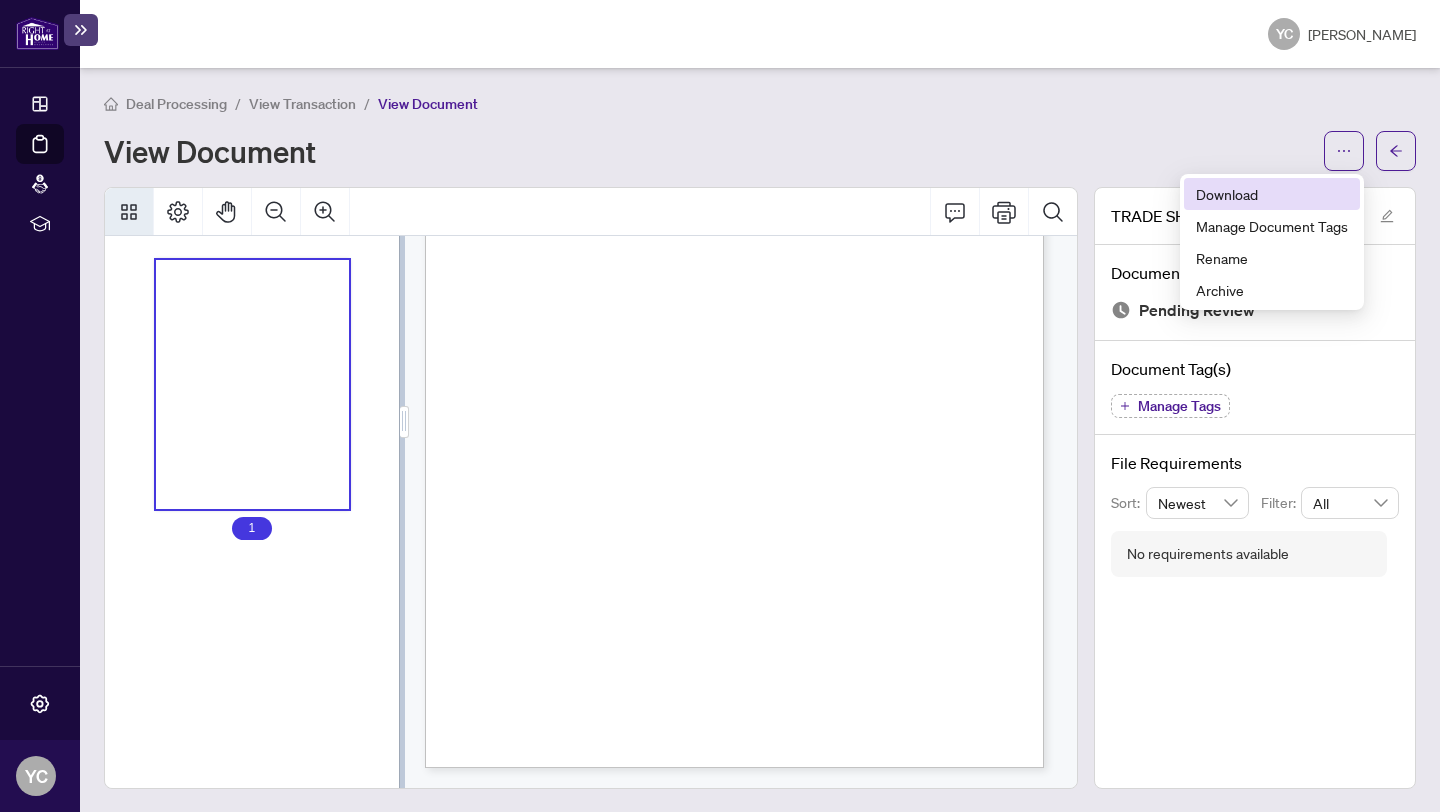 click on "Download" at bounding box center [1272, 194] 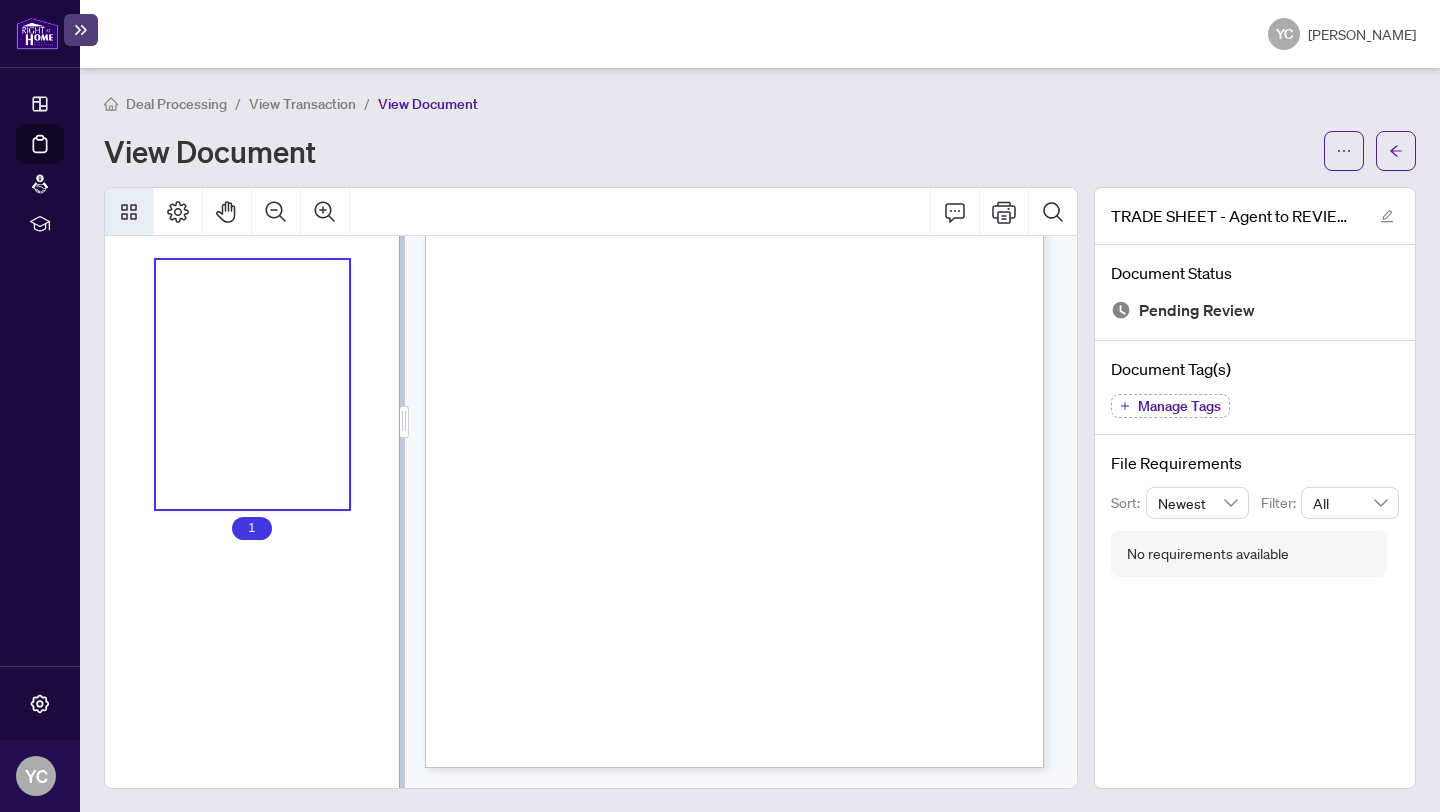 click on "View Transaction" at bounding box center (302, 104) 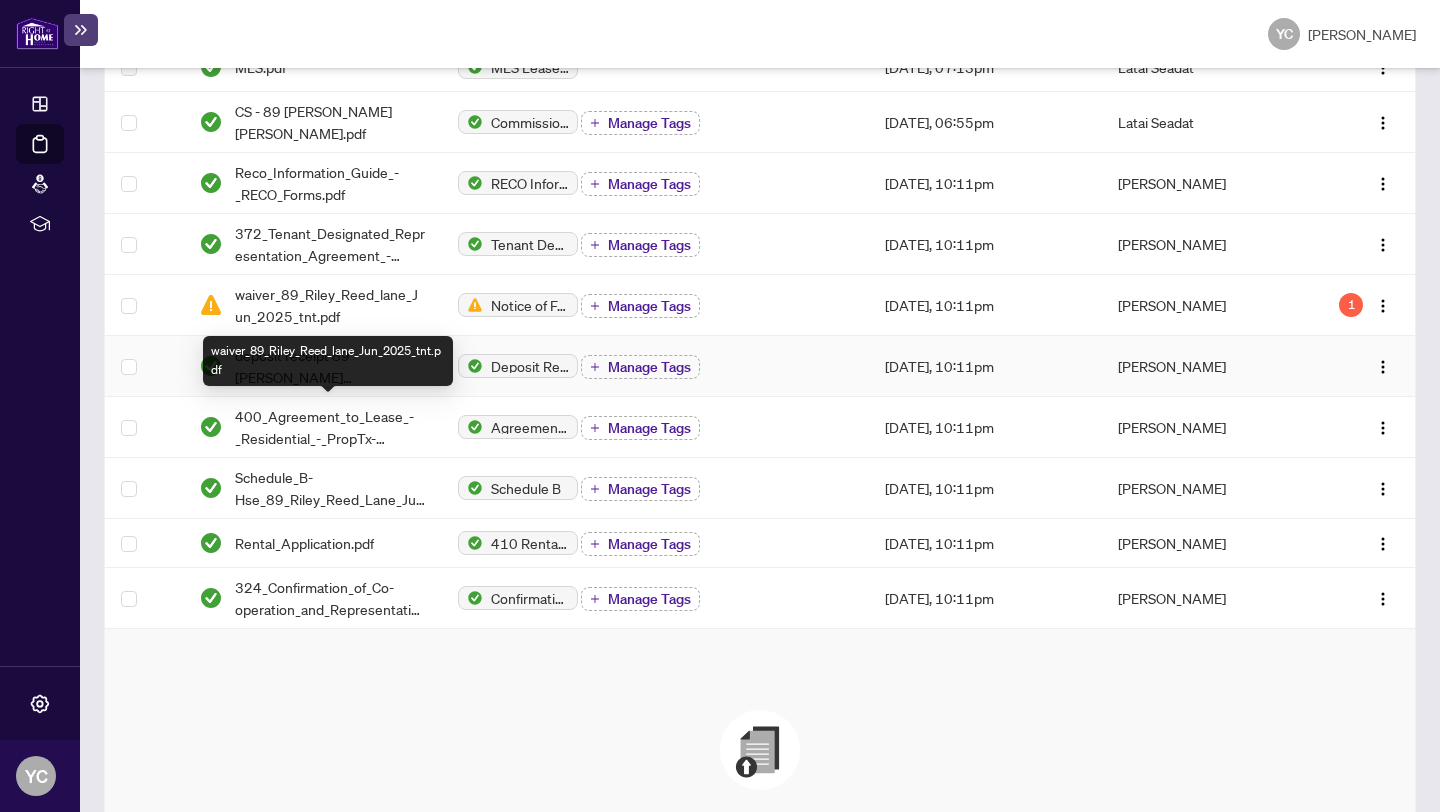scroll, scrollTop: 518, scrollLeft: 0, axis: vertical 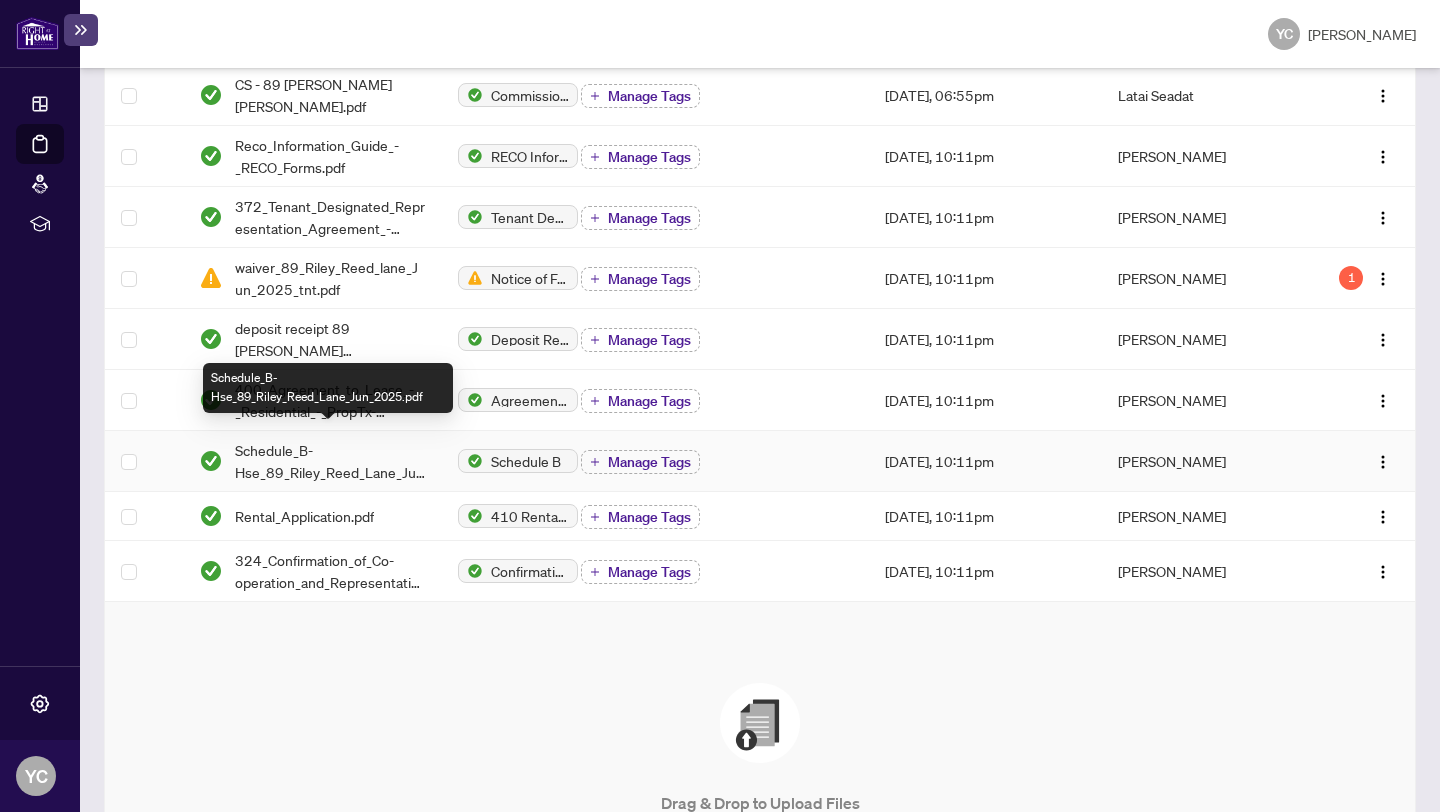click on "Schedule_B-Hse_89_Riley_Reed_Lane_Jun_2025.pdf" at bounding box center [330, 461] 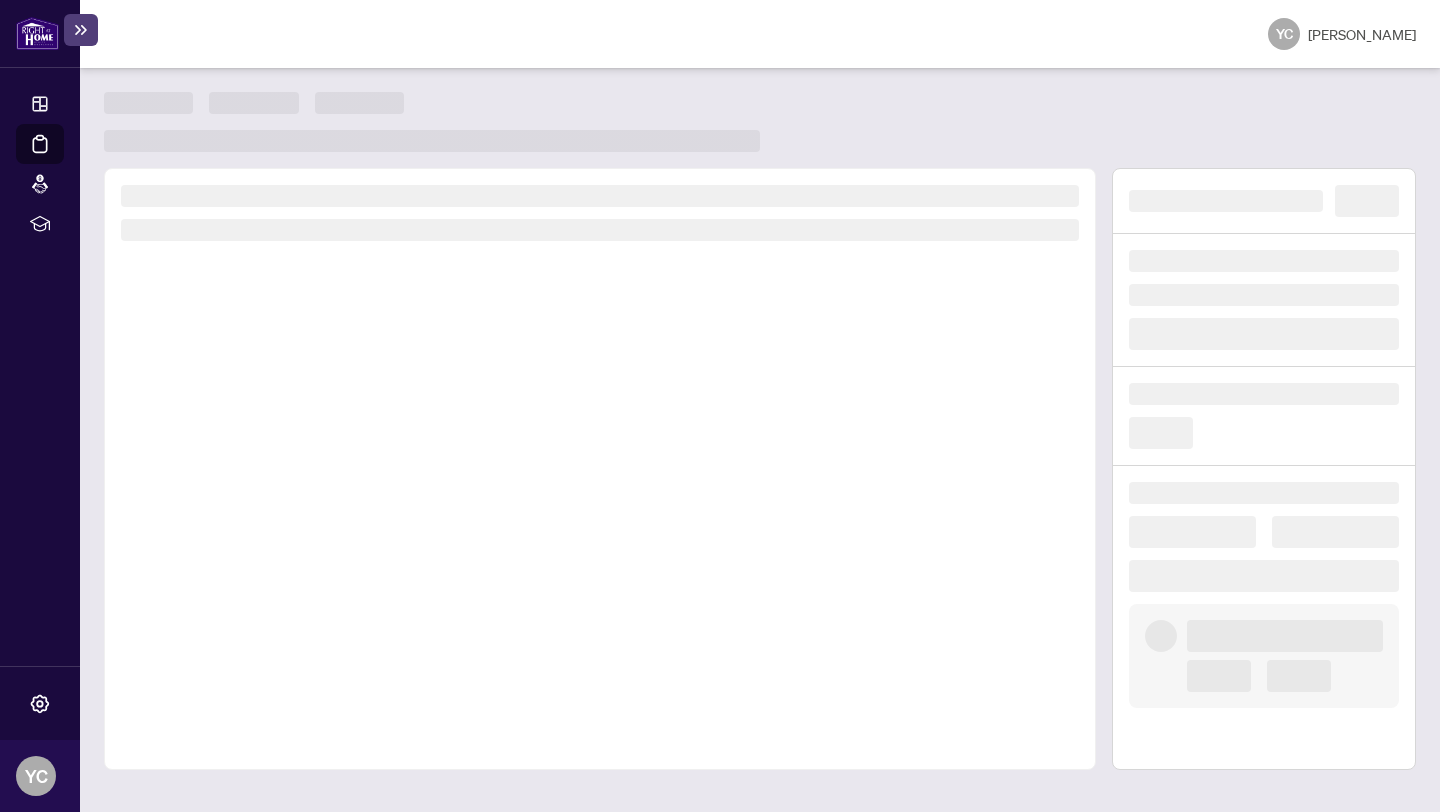 scroll, scrollTop: 0, scrollLeft: 0, axis: both 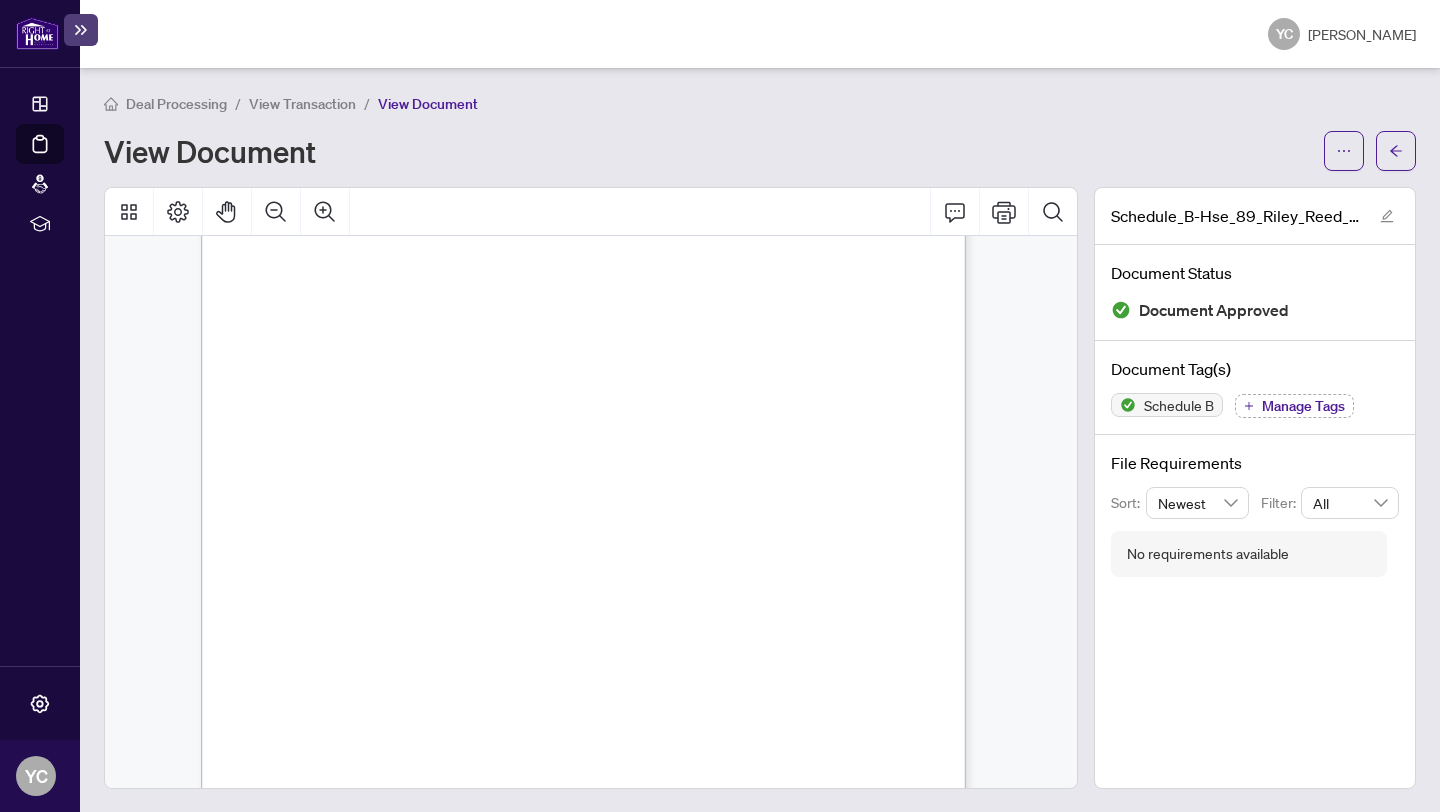 drag, startPoint x: 330, startPoint y: 450, endPoint x: 617, endPoint y: 574, distance: 312.64197 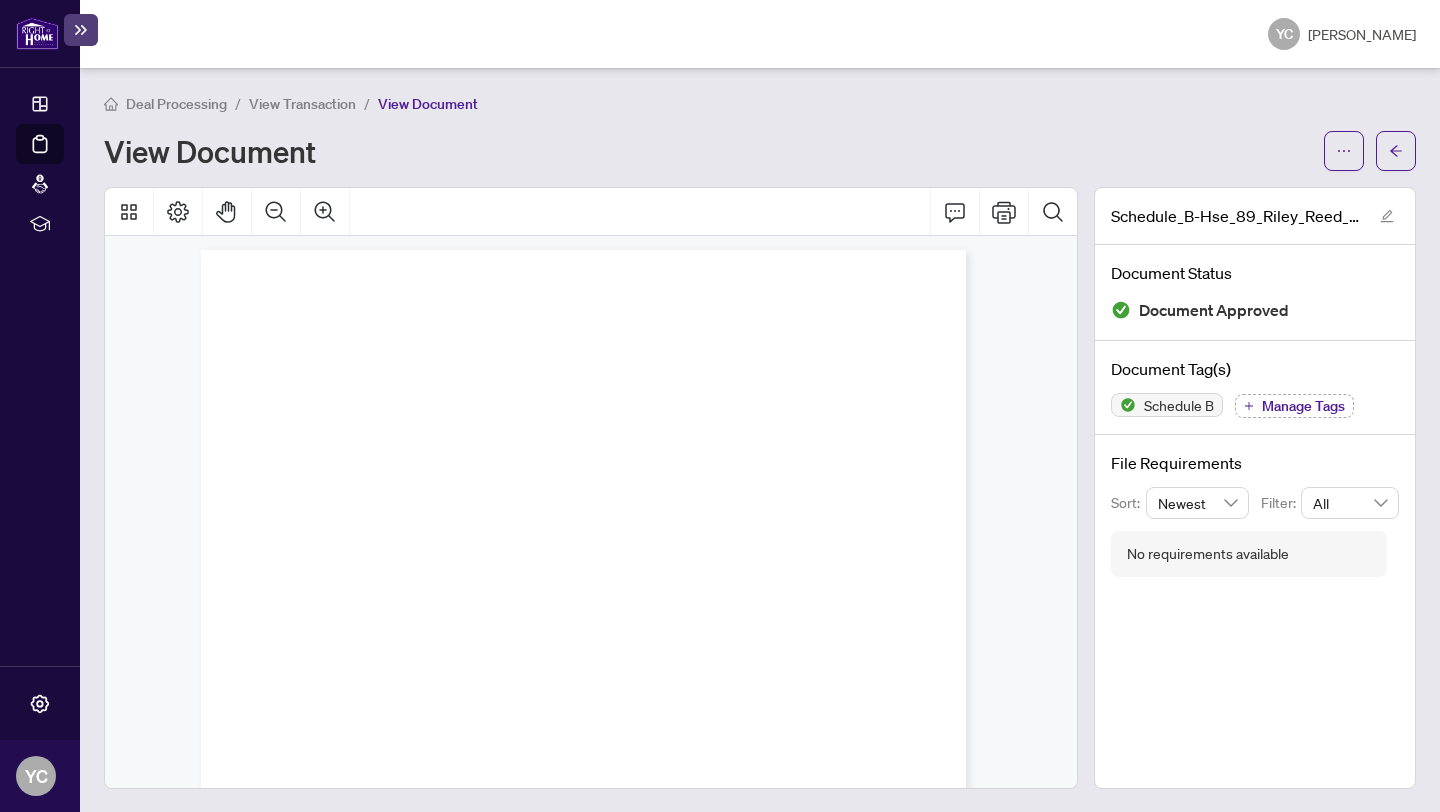 scroll, scrollTop: 0, scrollLeft: 0, axis: both 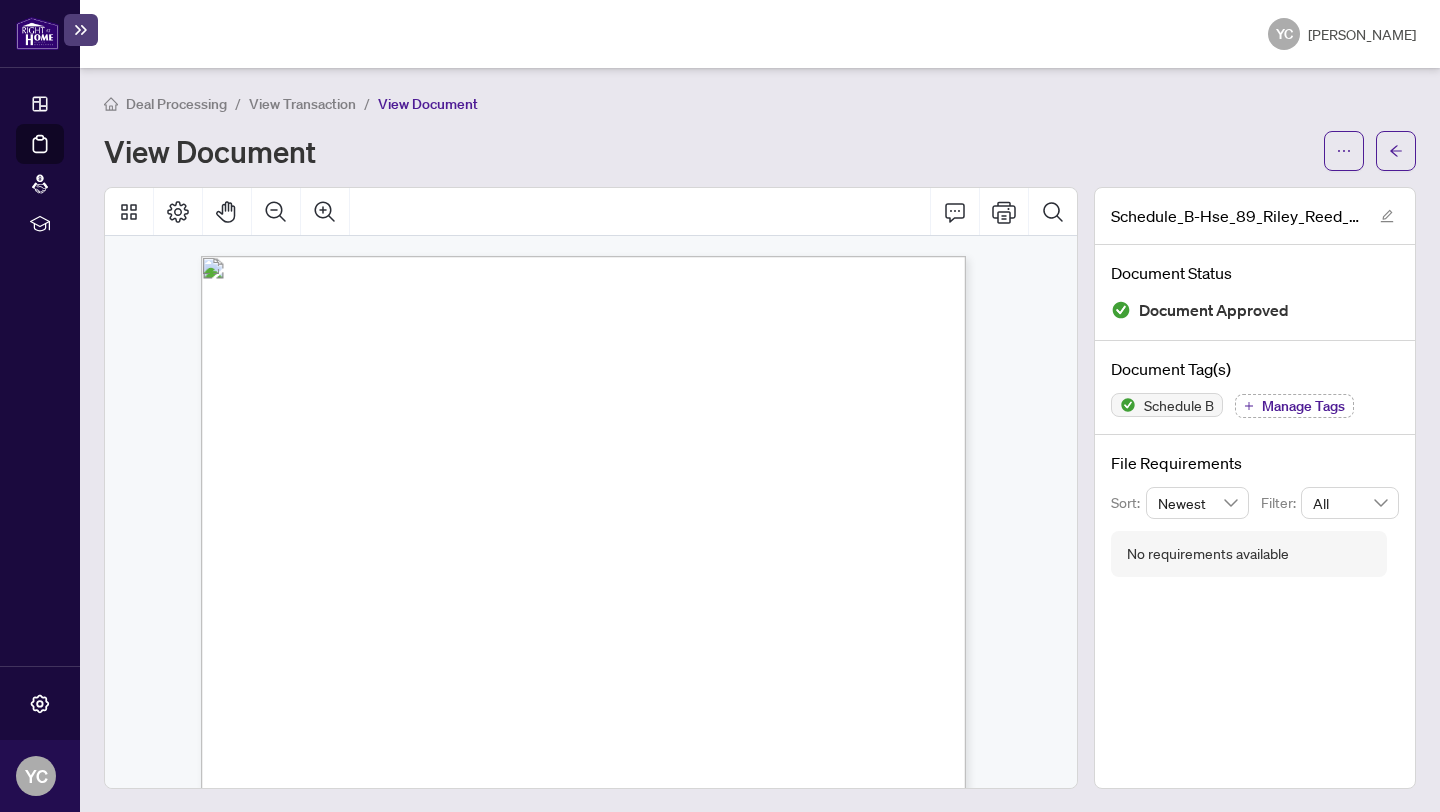 click on "View Transaction" at bounding box center (302, 104) 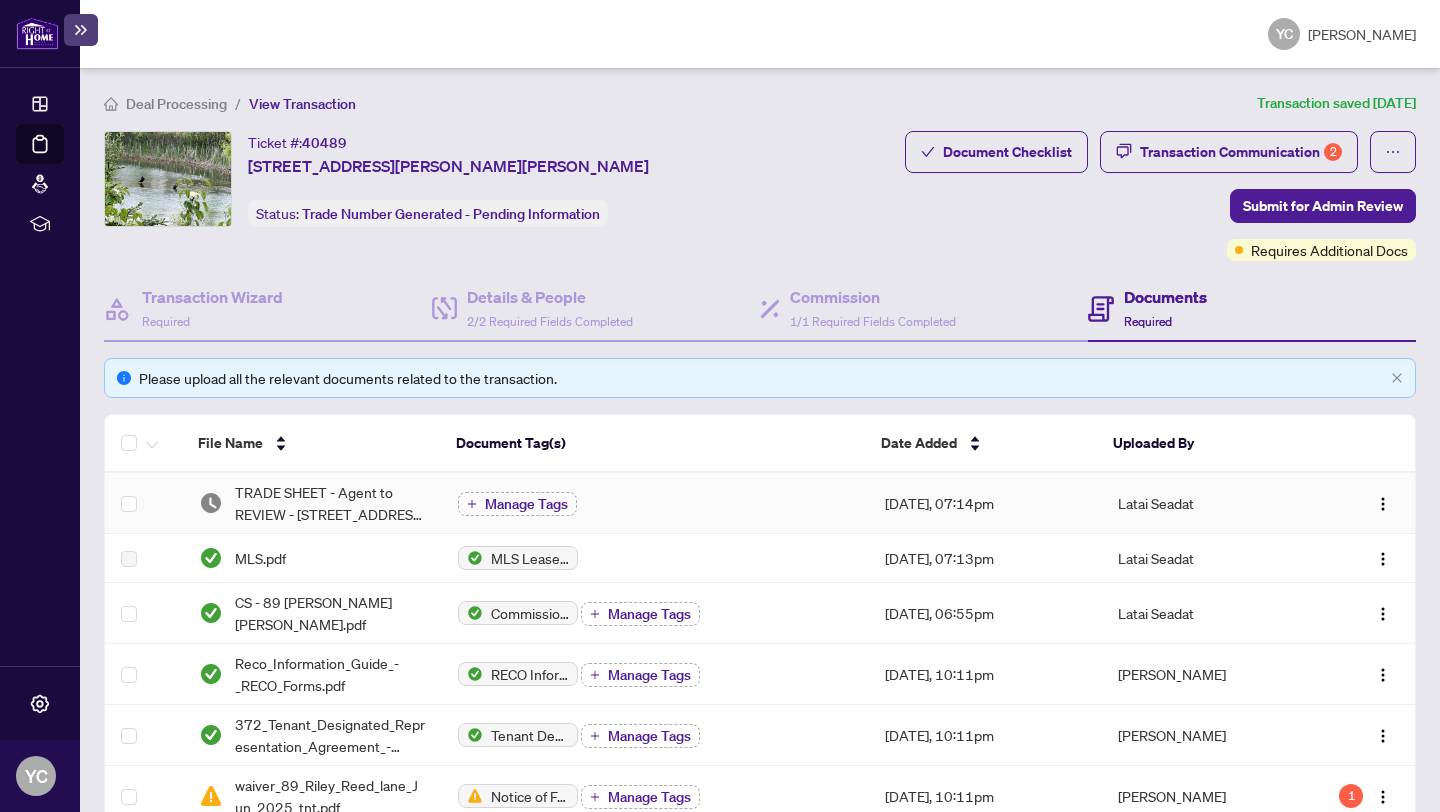 scroll, scrollTop: 51, scrollLeft: 0, axis: vertical 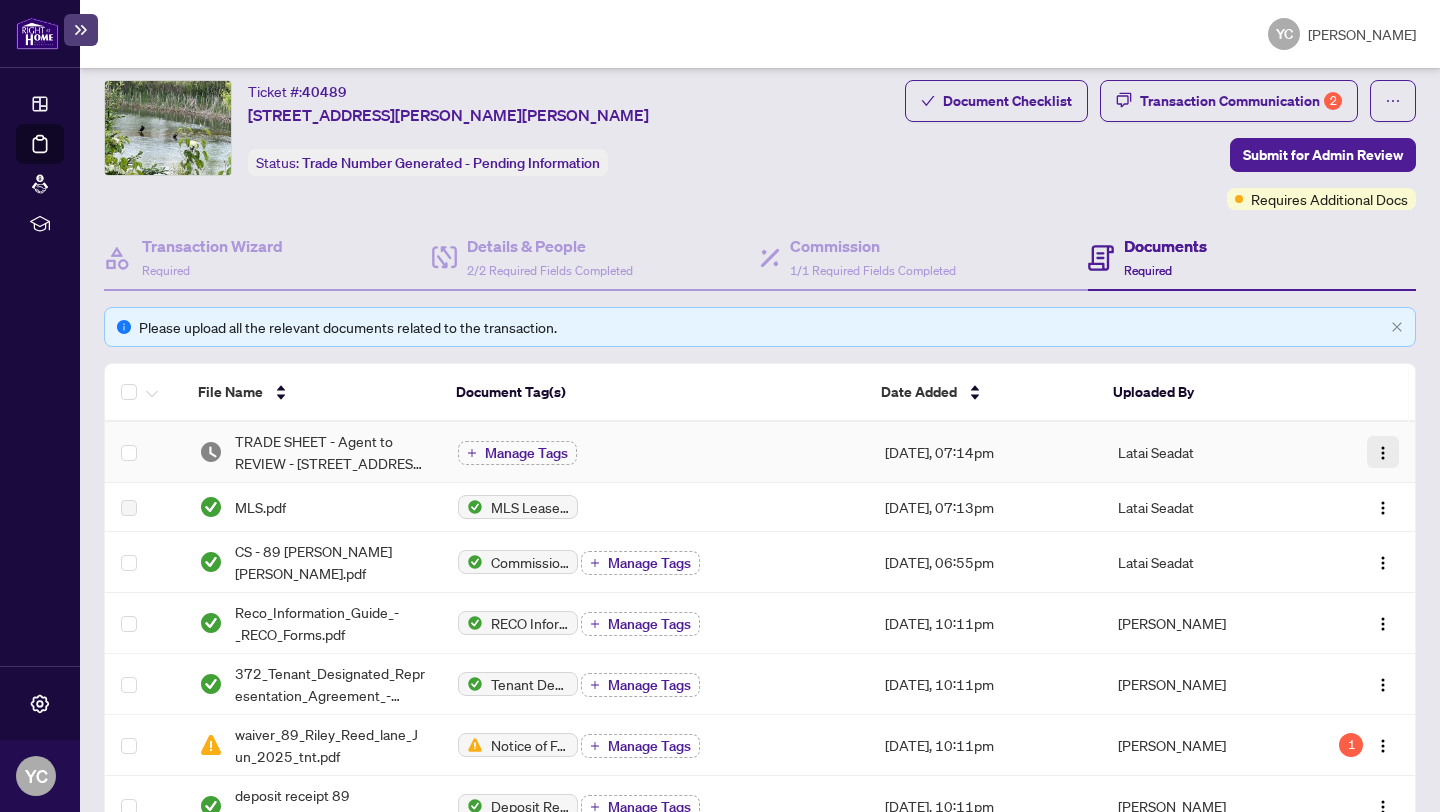 click at bounding box center (1383, 453) 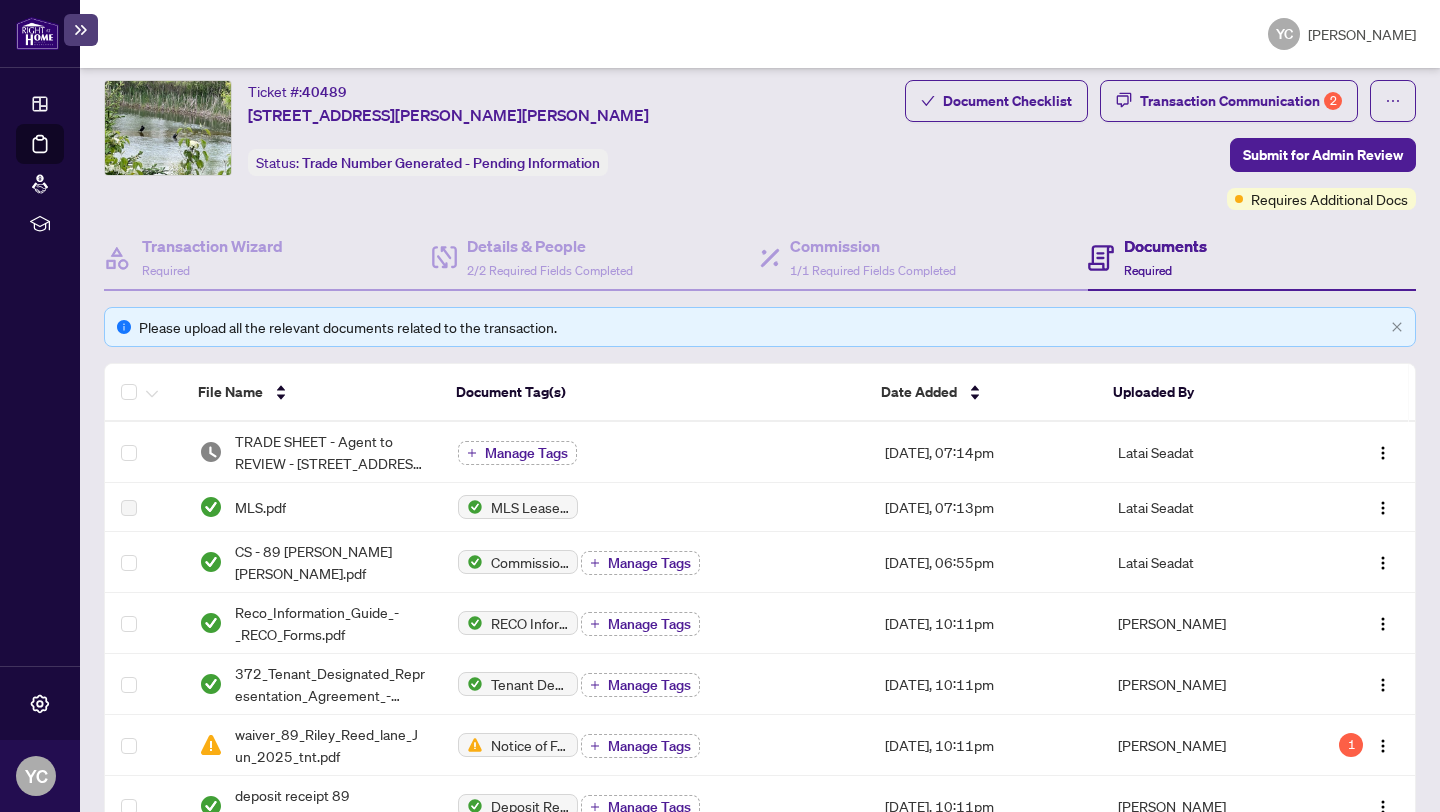 click on "Uploaded By" at bounding box center [1193, 393] 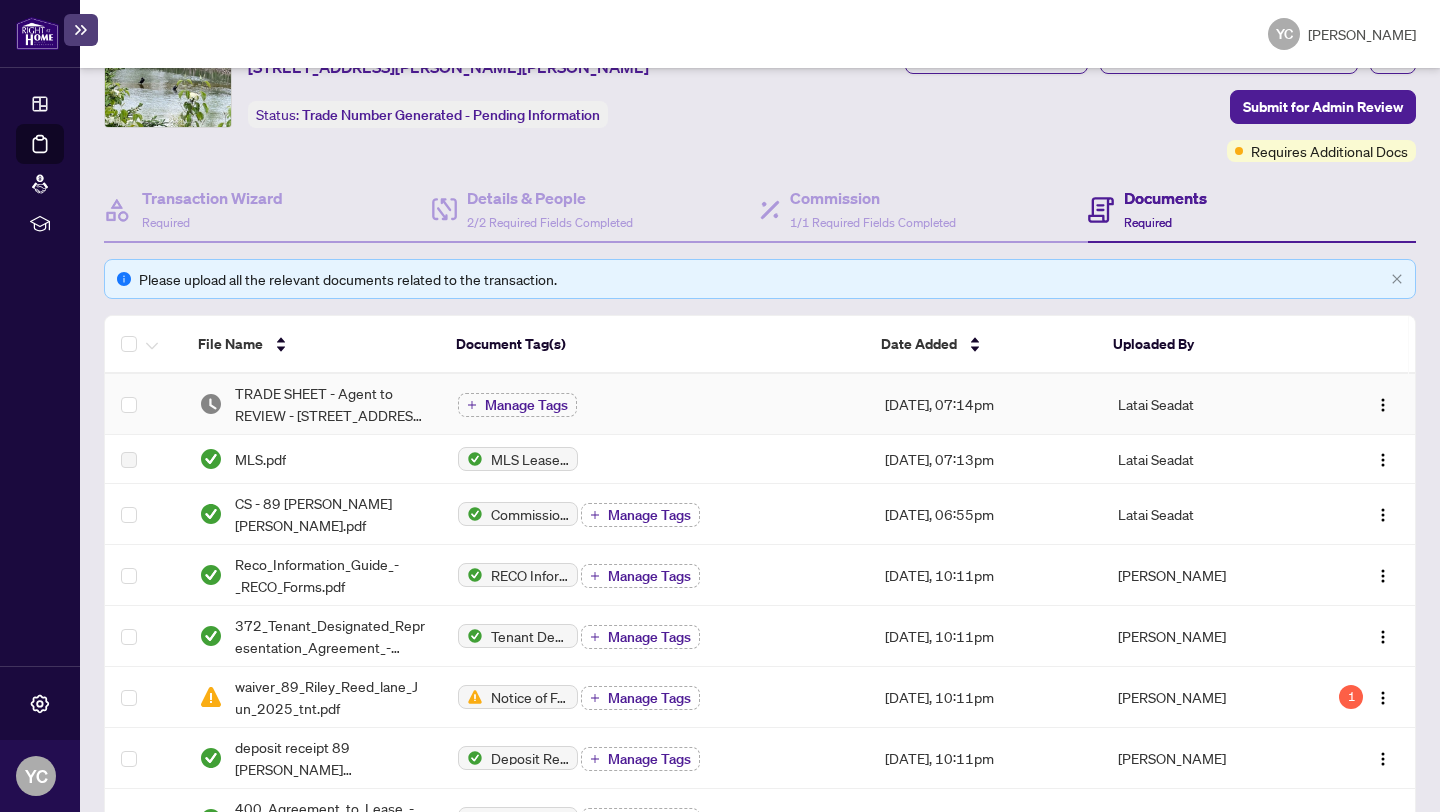 scroll, scrollTop: 606, scrollLeft: 0, axis: vertical 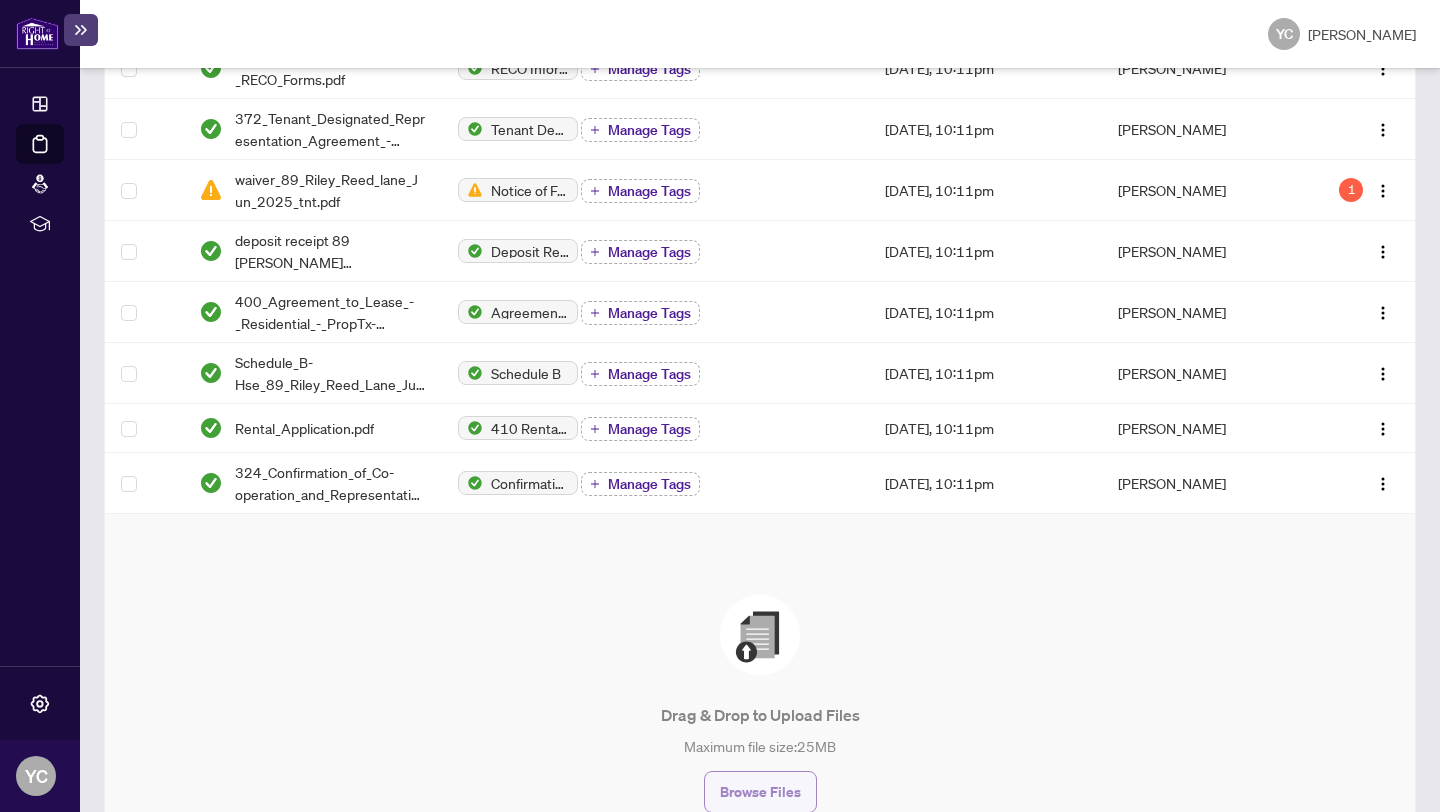 click on "Browse Files" at bounding box center (760, 792) 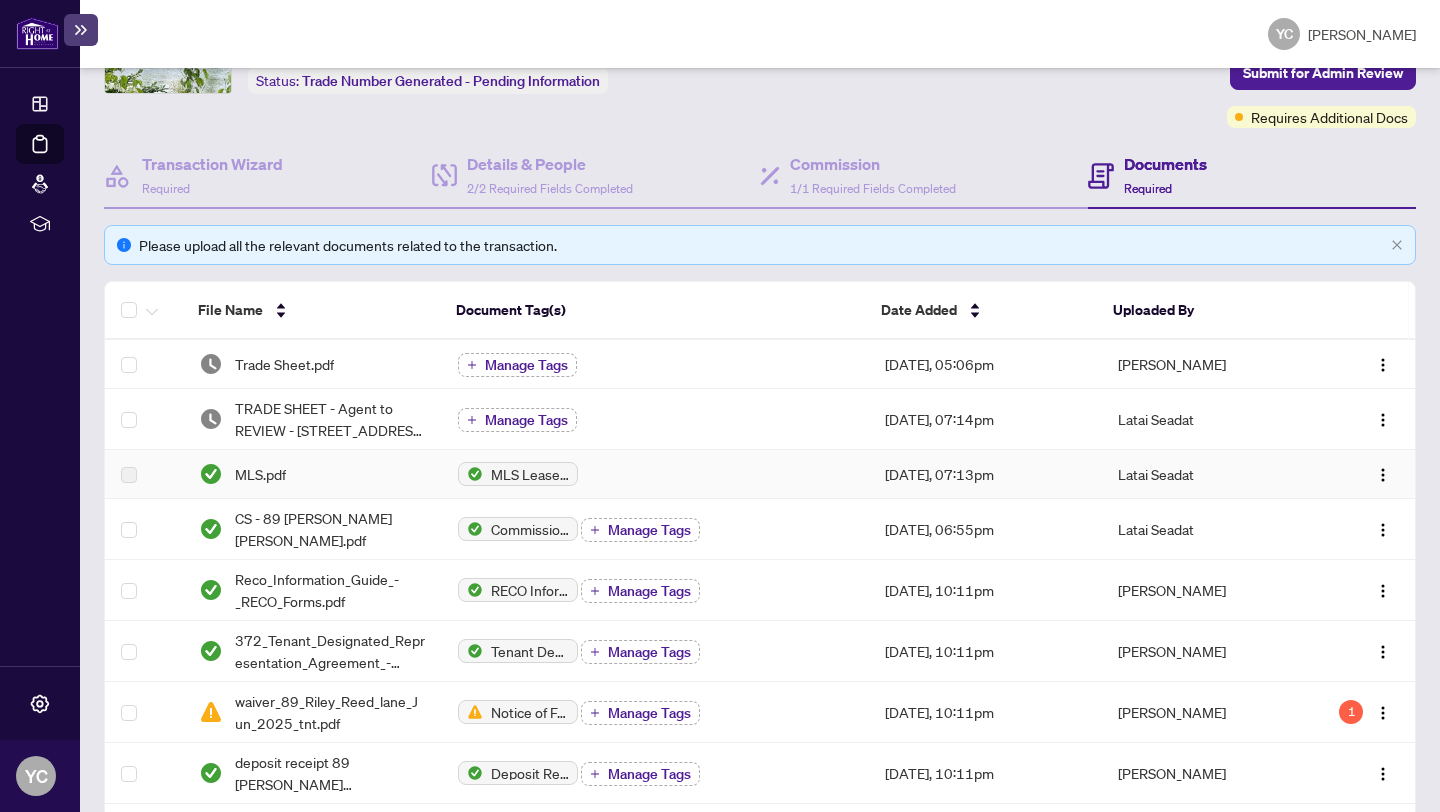 scroll, scrollTop: 134, scrollLeft: 0, axis: vertical 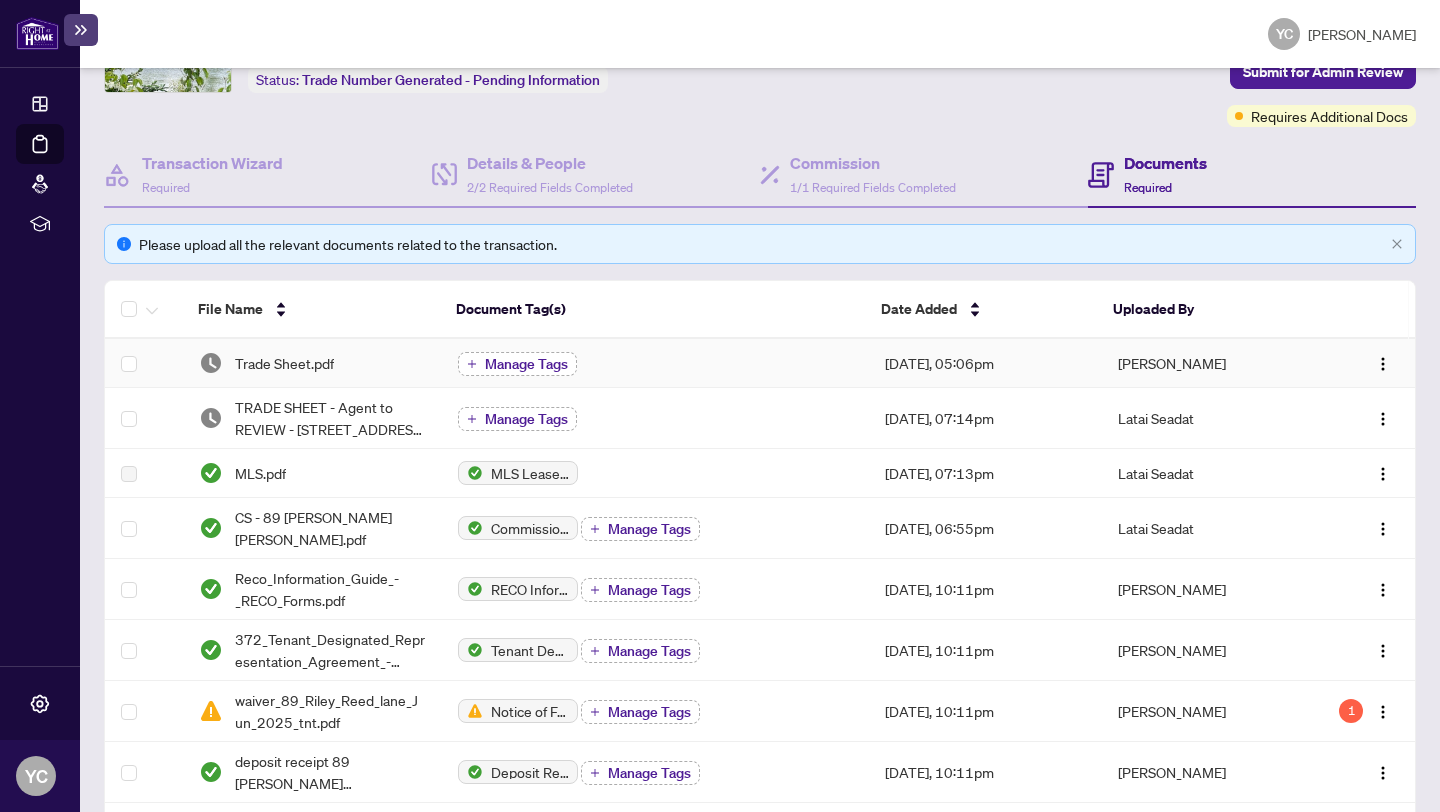 click on "Manage Tags" at bounding box center [526, 364] 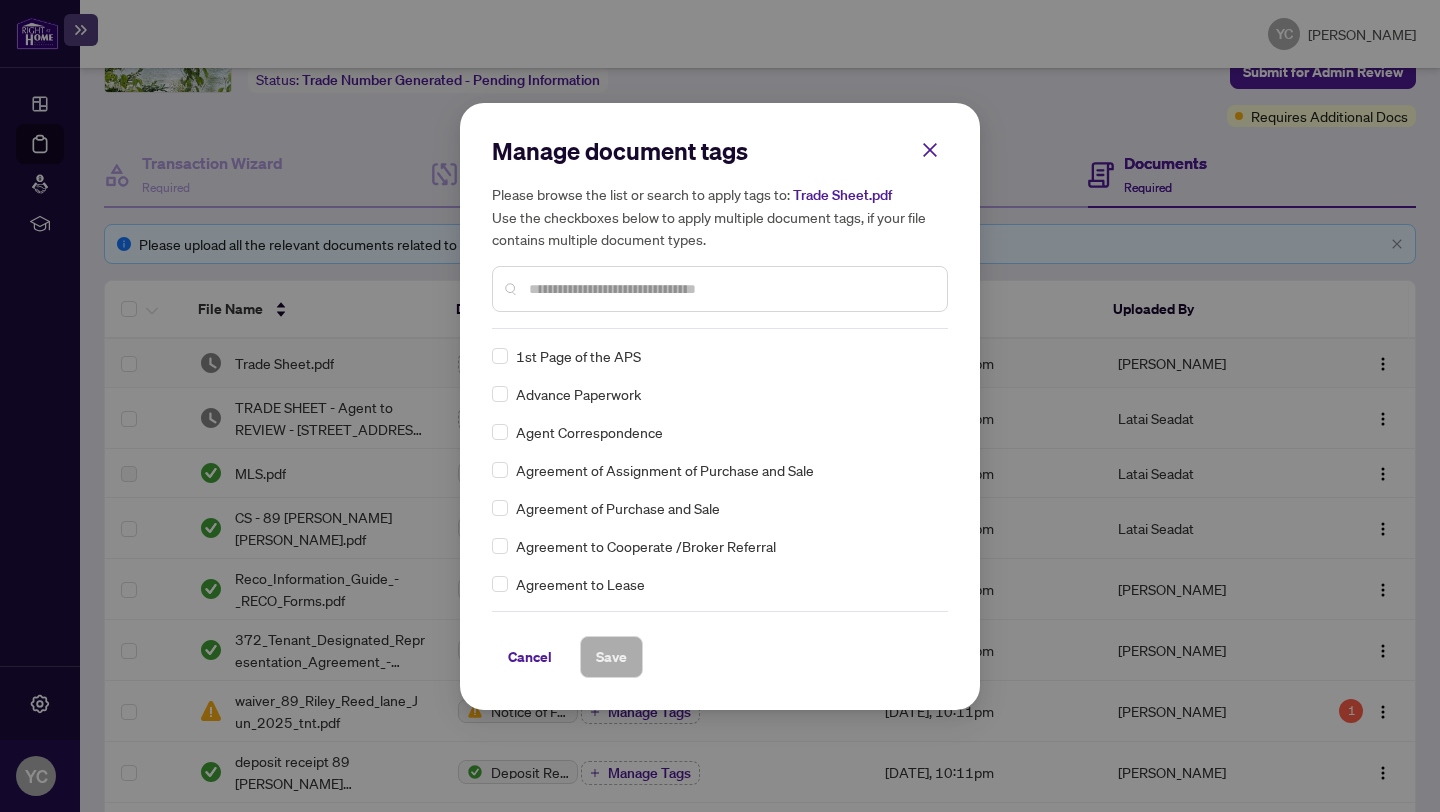 click at bounding box center (730, 289) 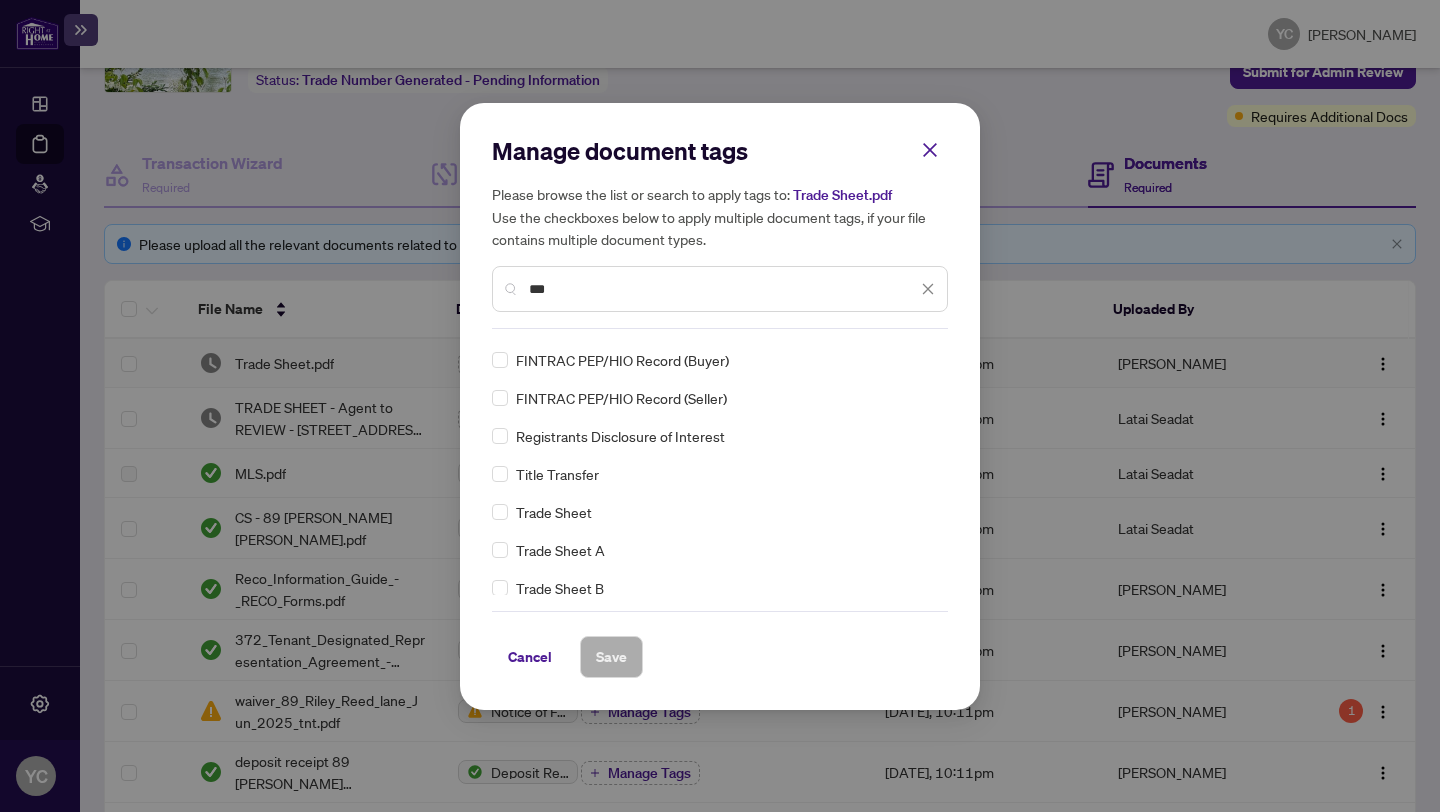 scroll, scrollTop: 243, scrollLeft: 0, axis: vertical 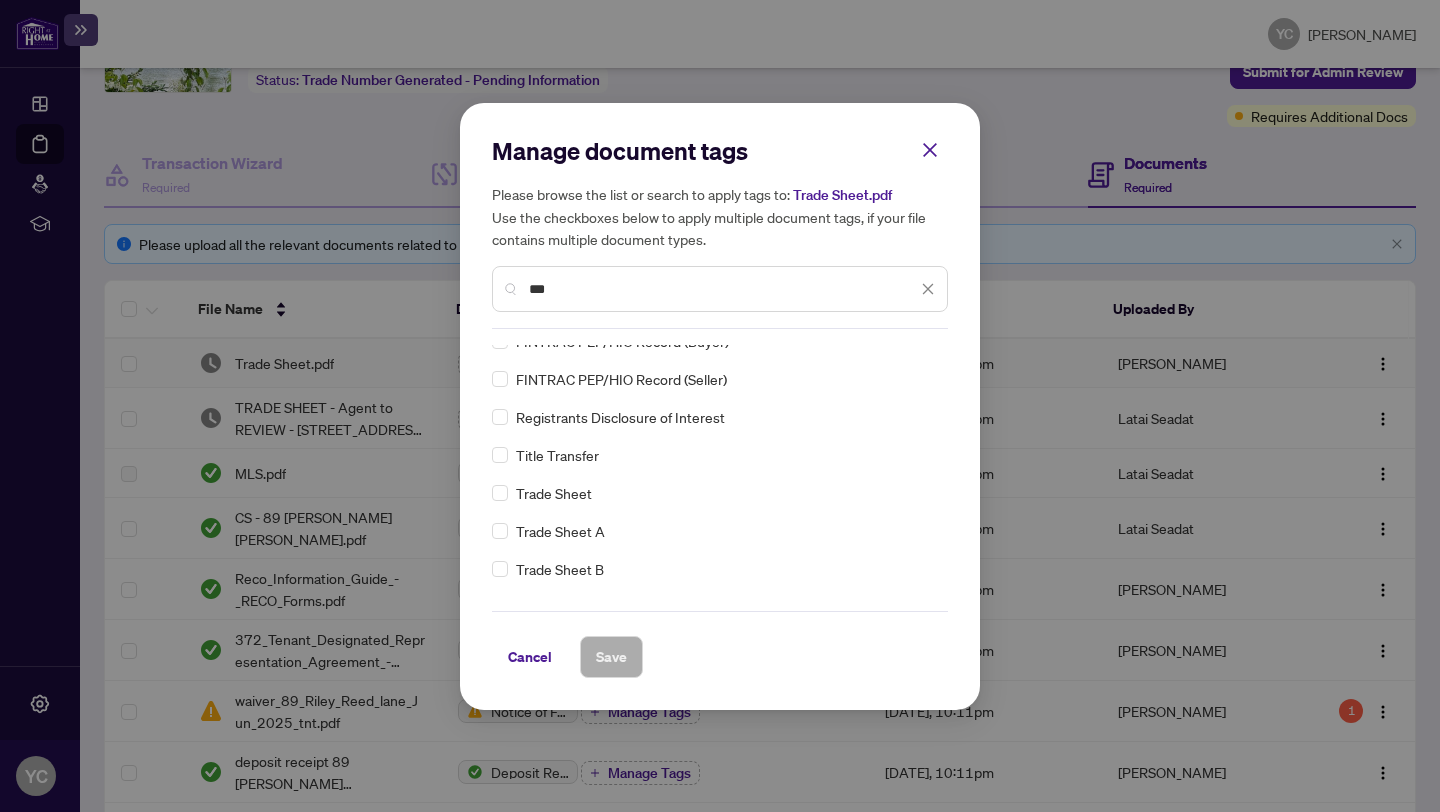 type on "***" 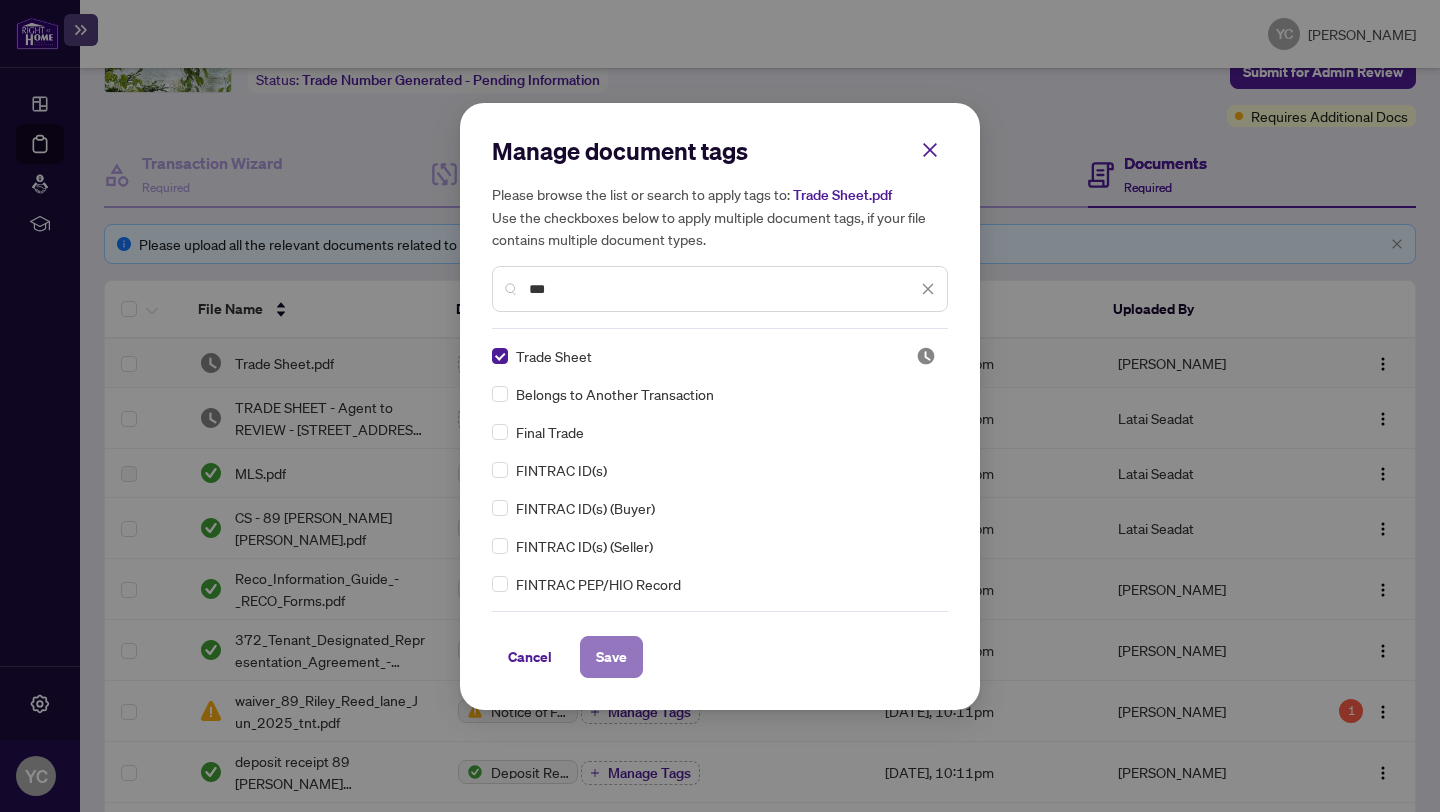 click on "Save" at bounding box center [611, 657] 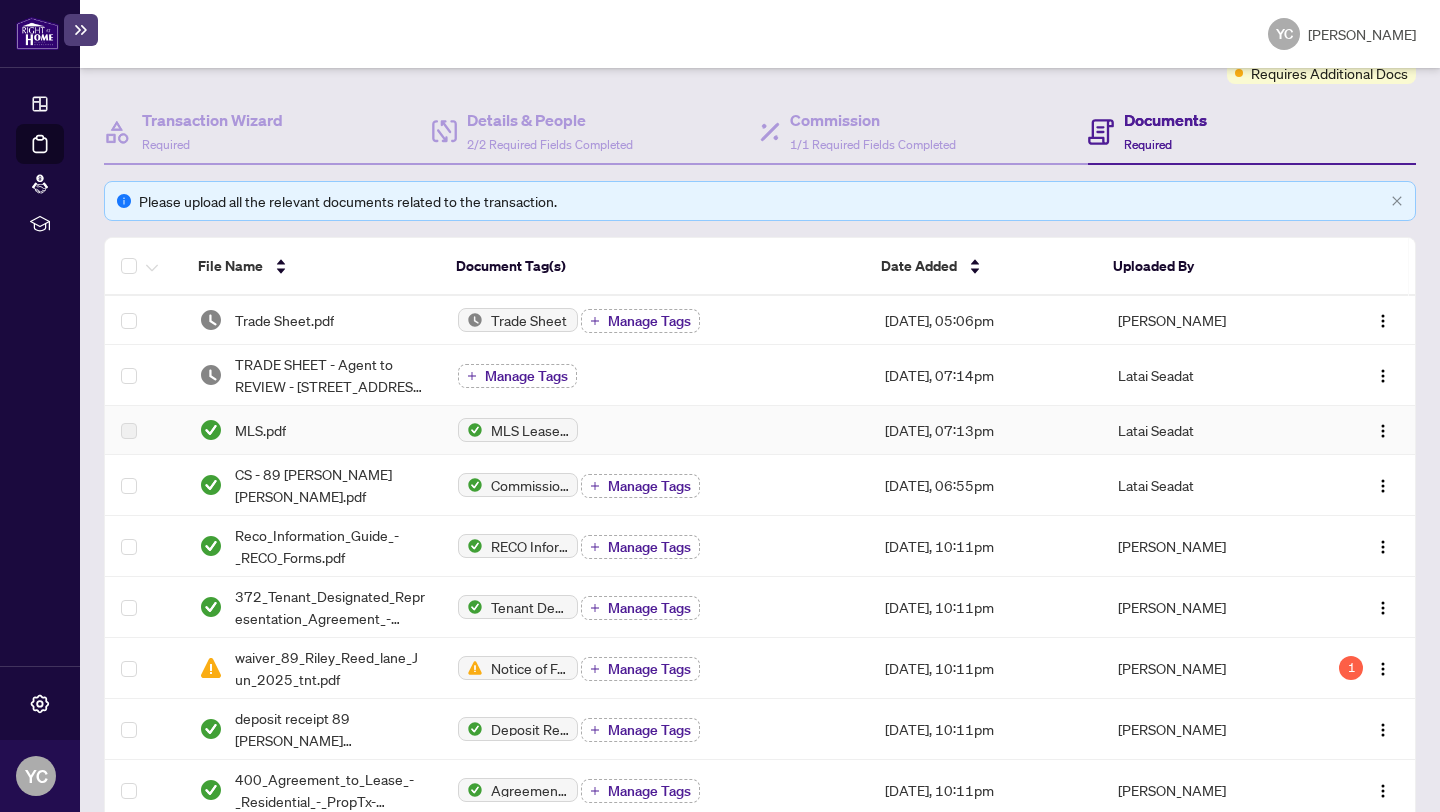 scroll, scrollTop: 0, scrollLeft: 0, axis: both 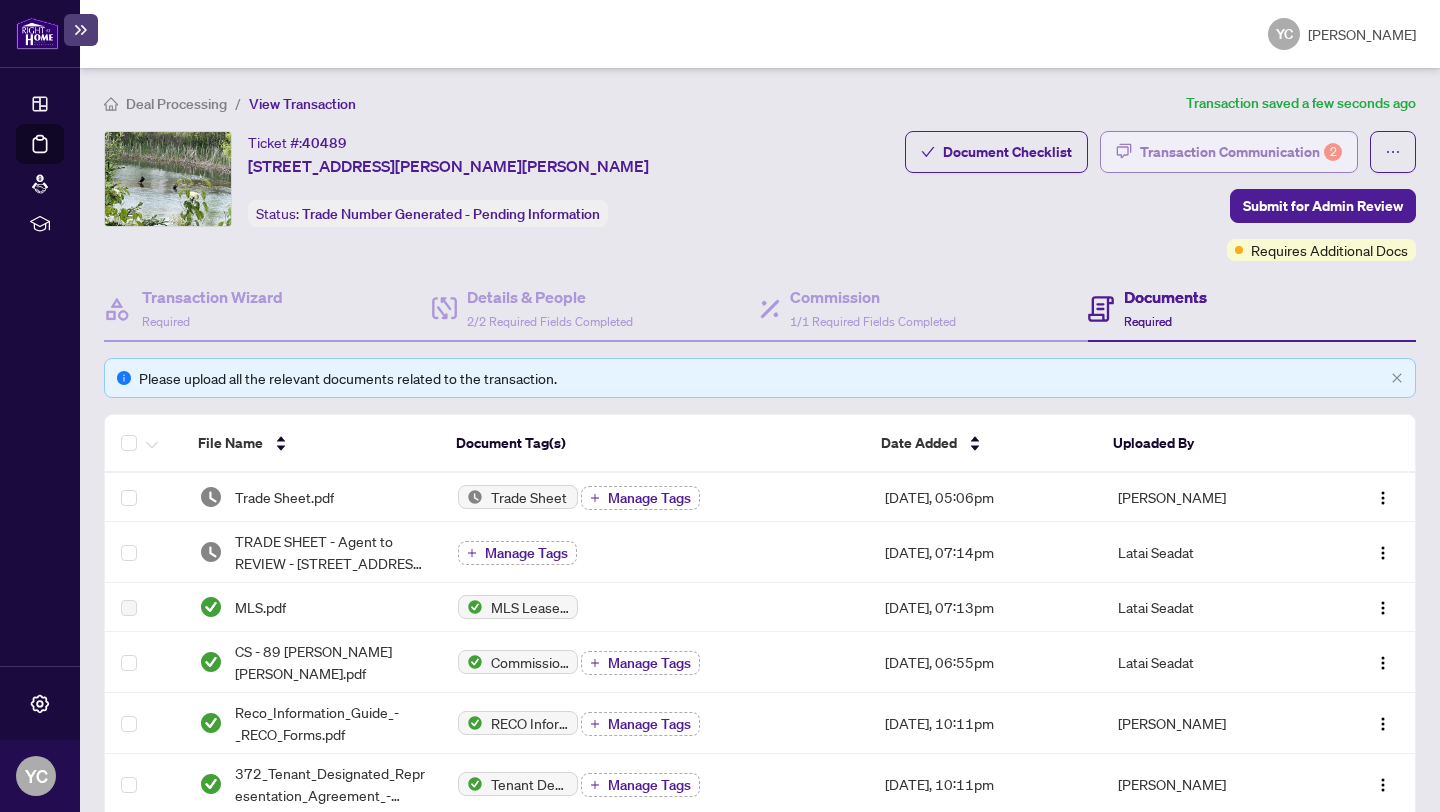 click on "Transaction Communication 2" at bounding box center [1241, 152] 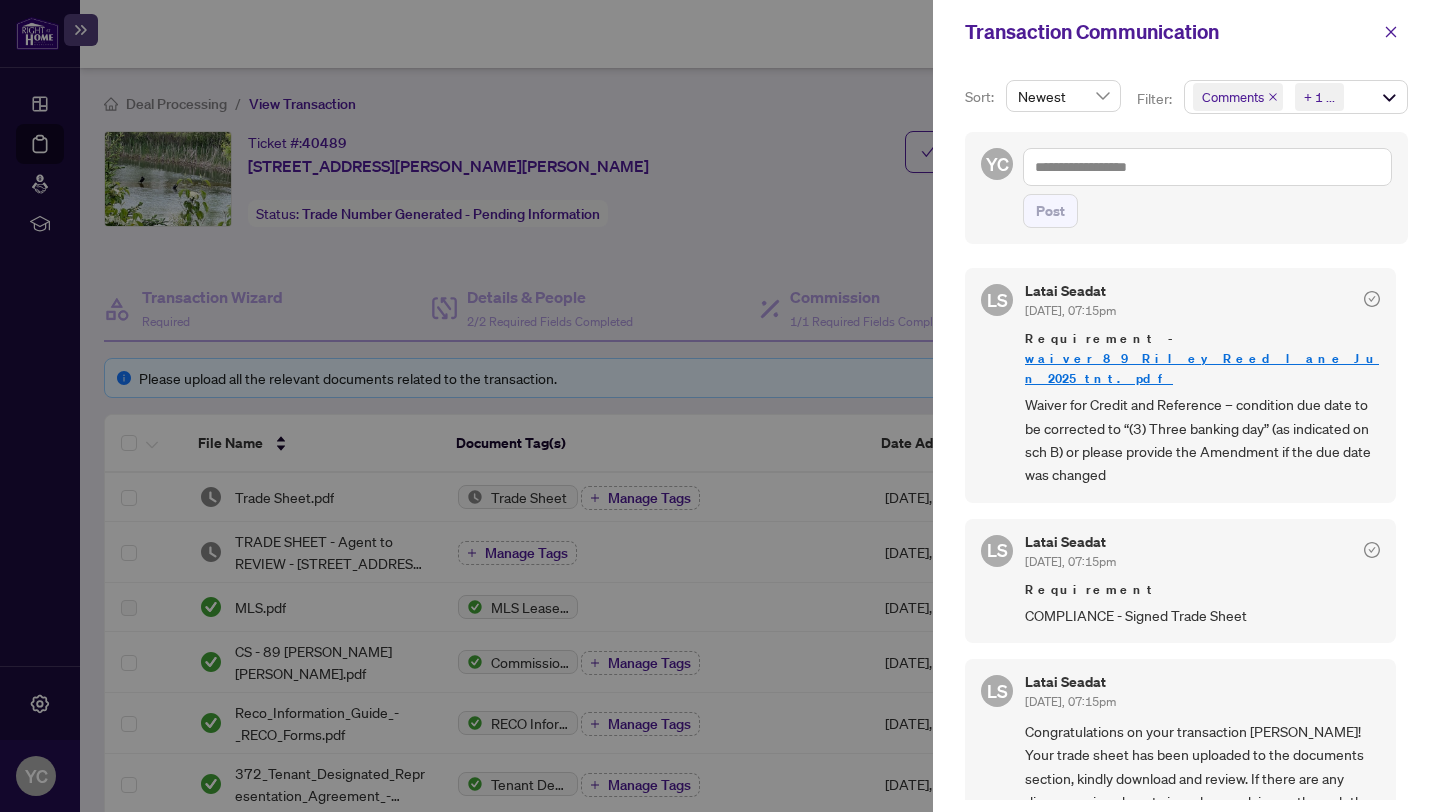 click on "Requirement   COMPLIANCE - Signed Trade Sheet" at bounding box center (1202, 603) 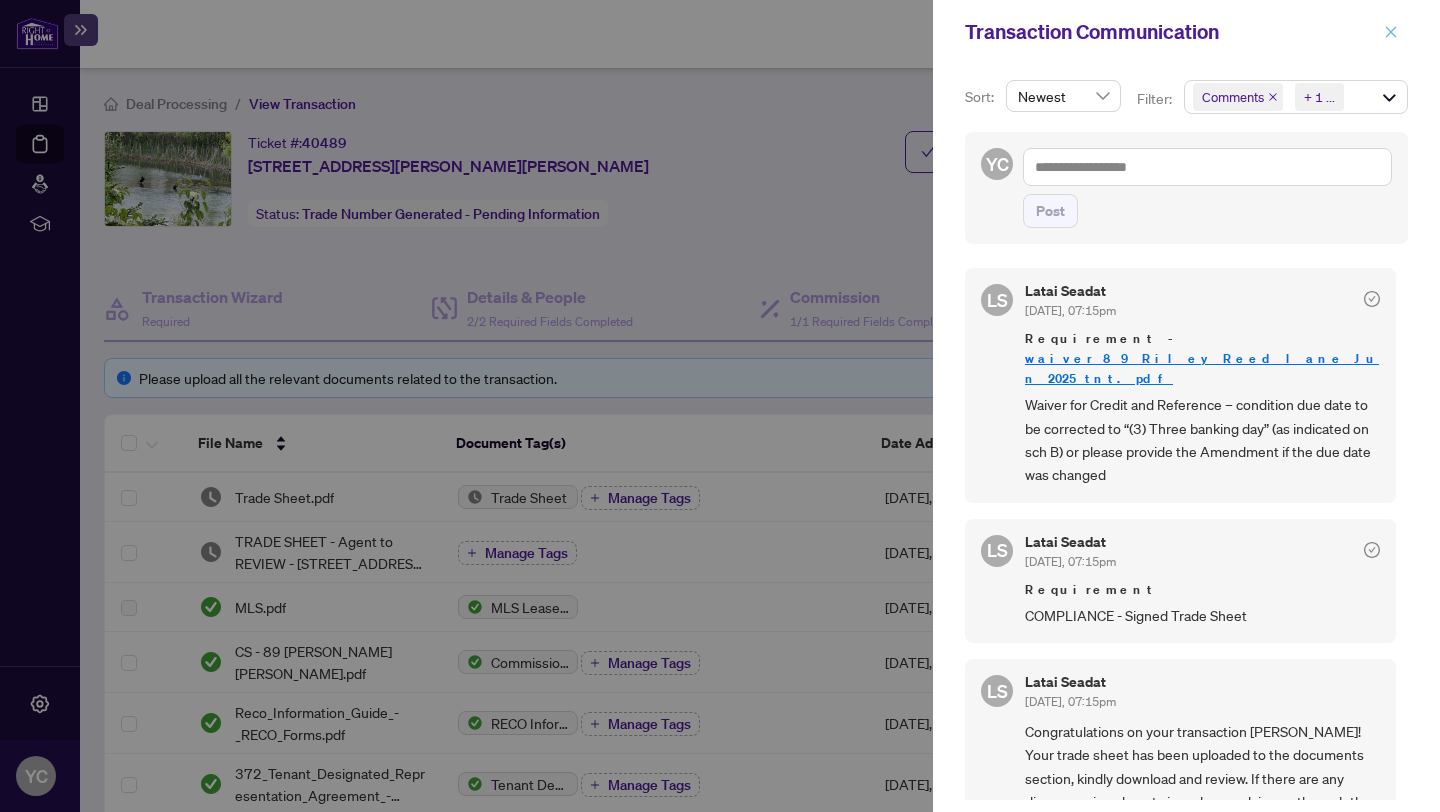click 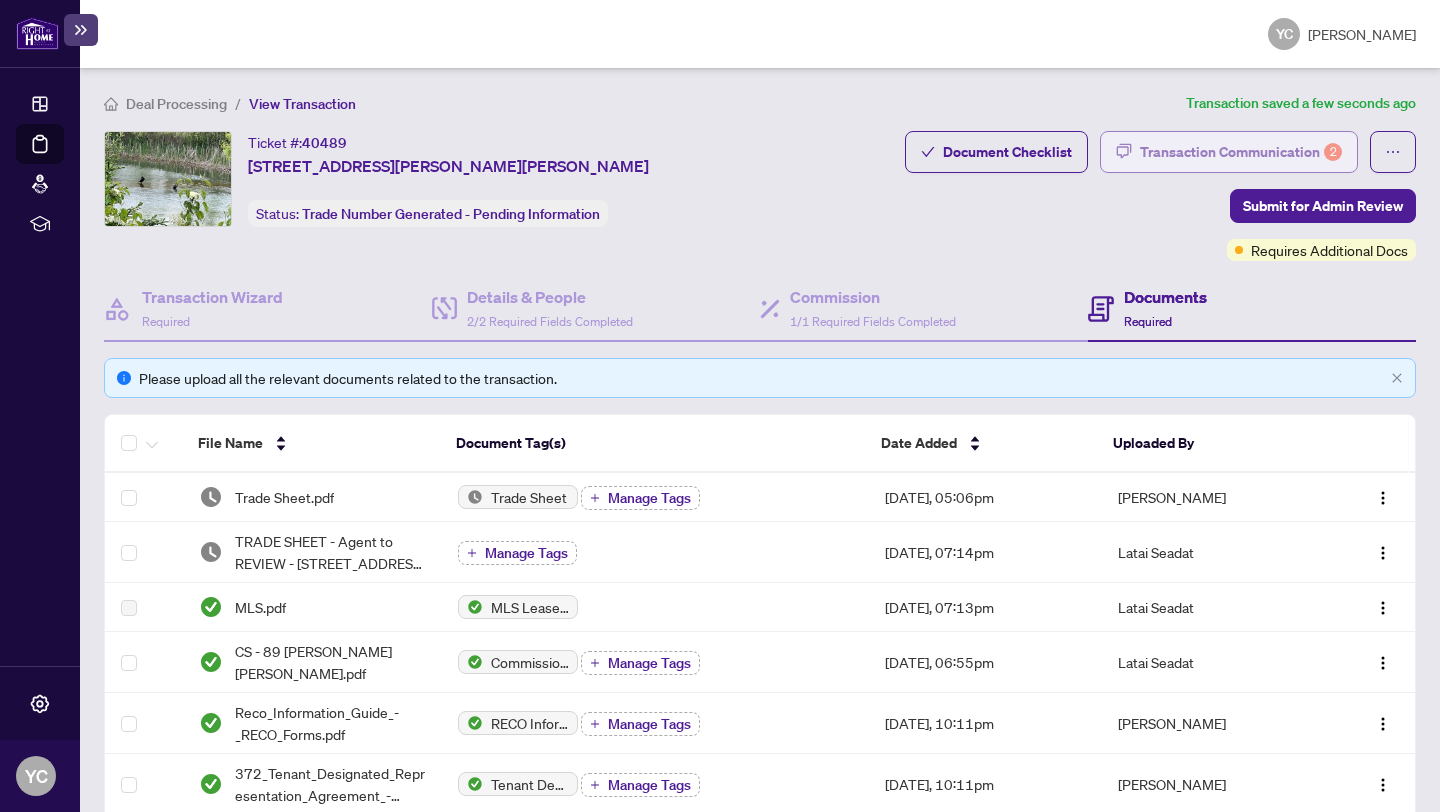 click on "Transaction Communication 2" at bounding box center (1241, 152) 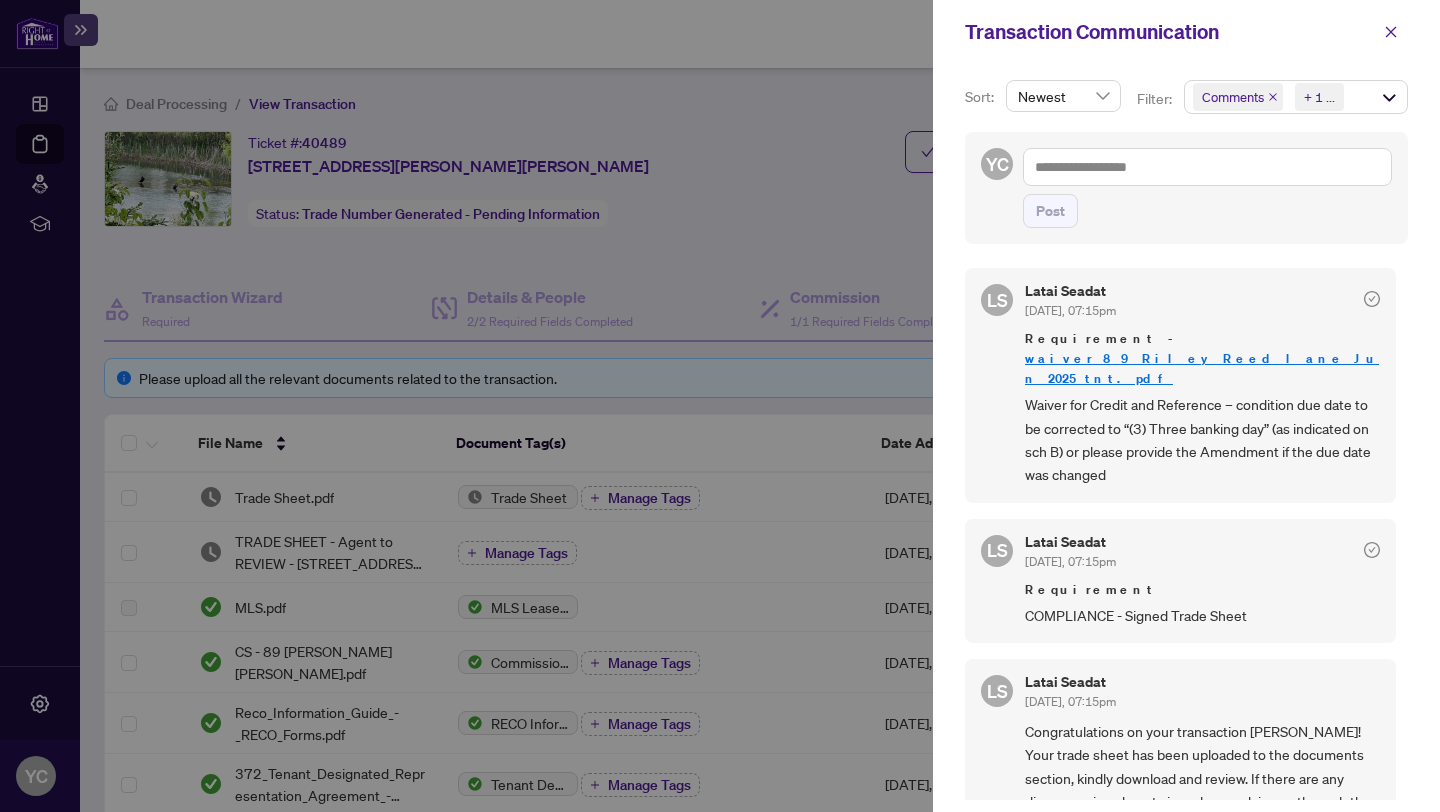 click on "Waiver for Credit and Reference – condition due date to be corrected to “(3) Three banking day” (as indicated on sch B) or please provide the Amendment if the due date was changed" at bounding box center (1202, 440) 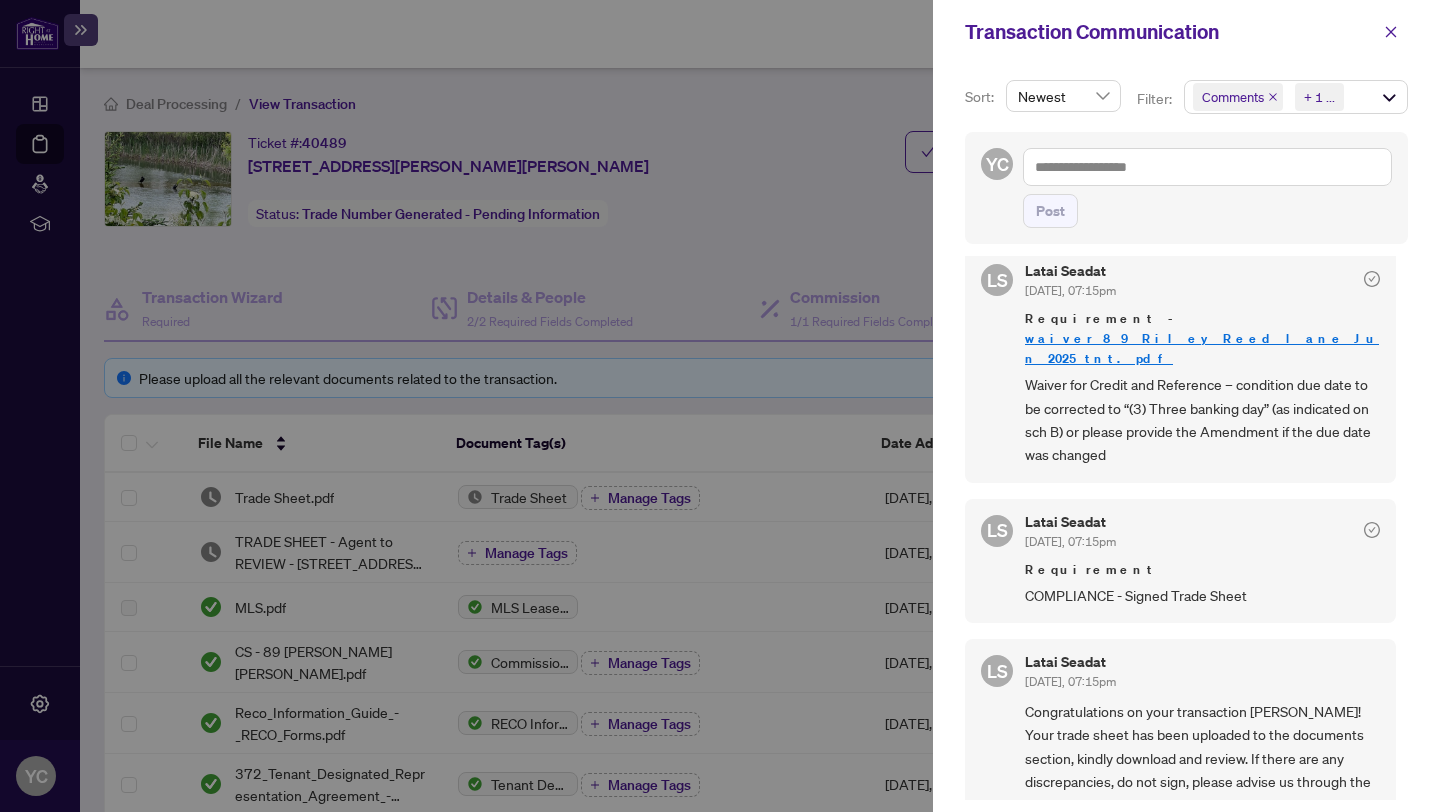 scroll, scrollTop: 0, scrollLeft: 0, axis: both 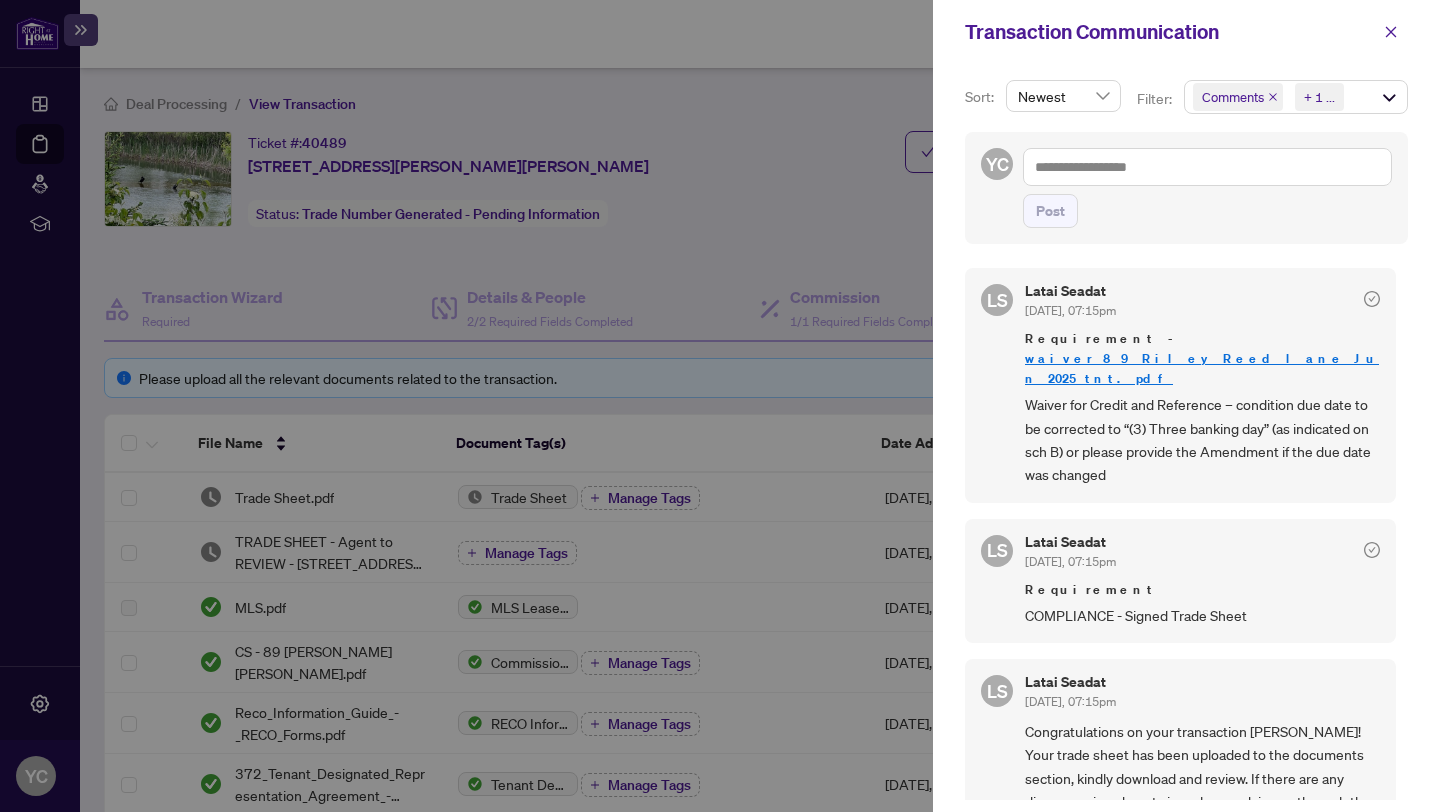 click 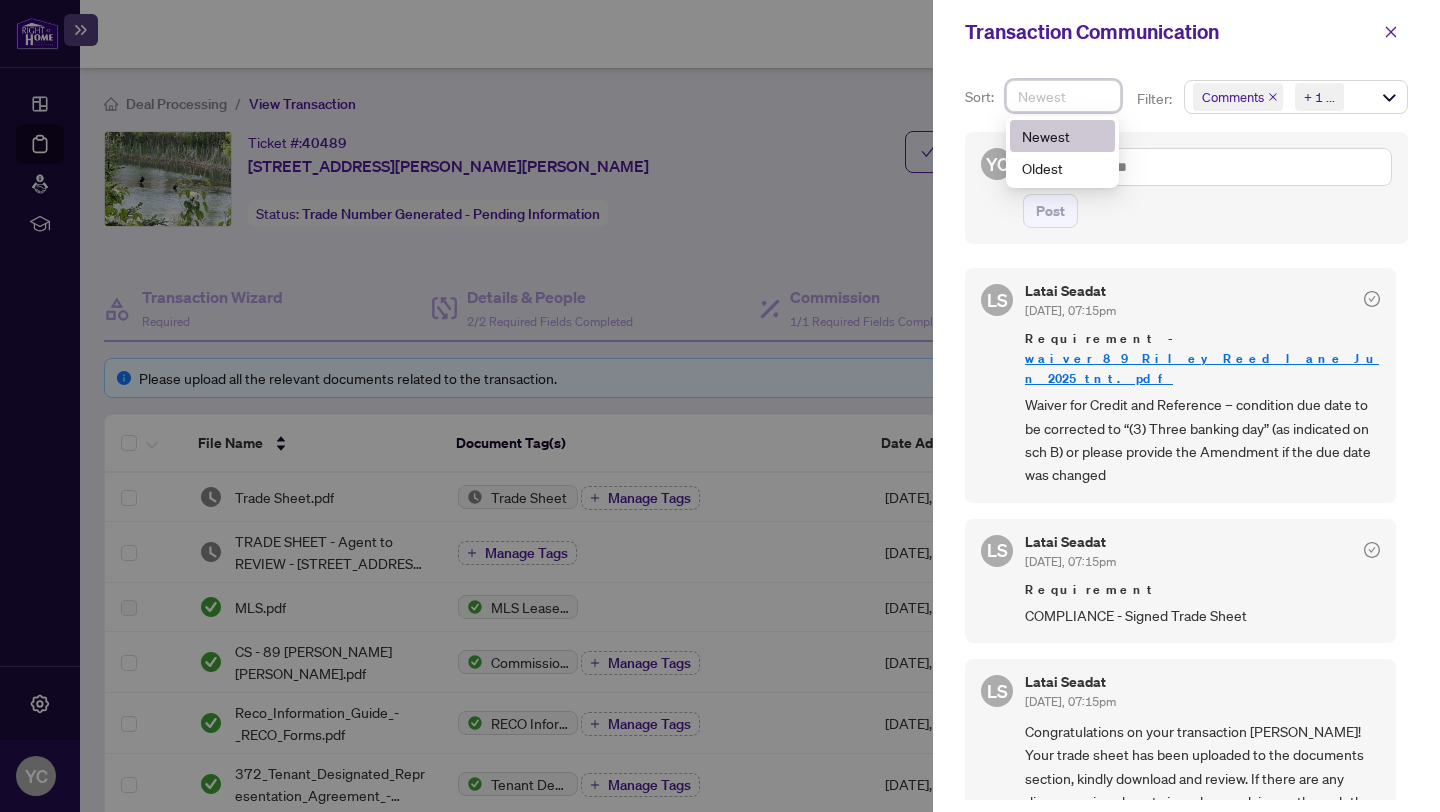 click on "Newest" at bounding box center (1062, 136) 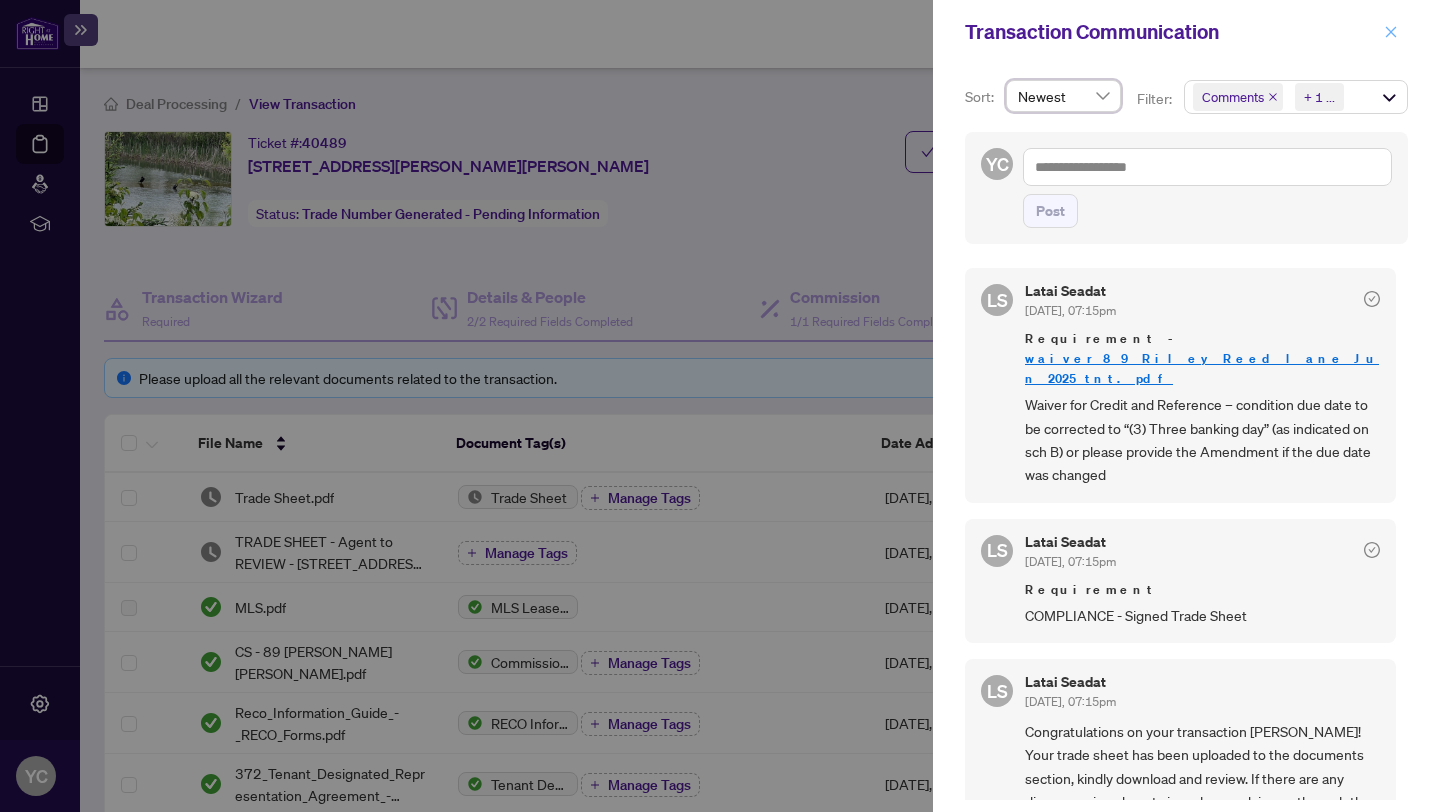 click 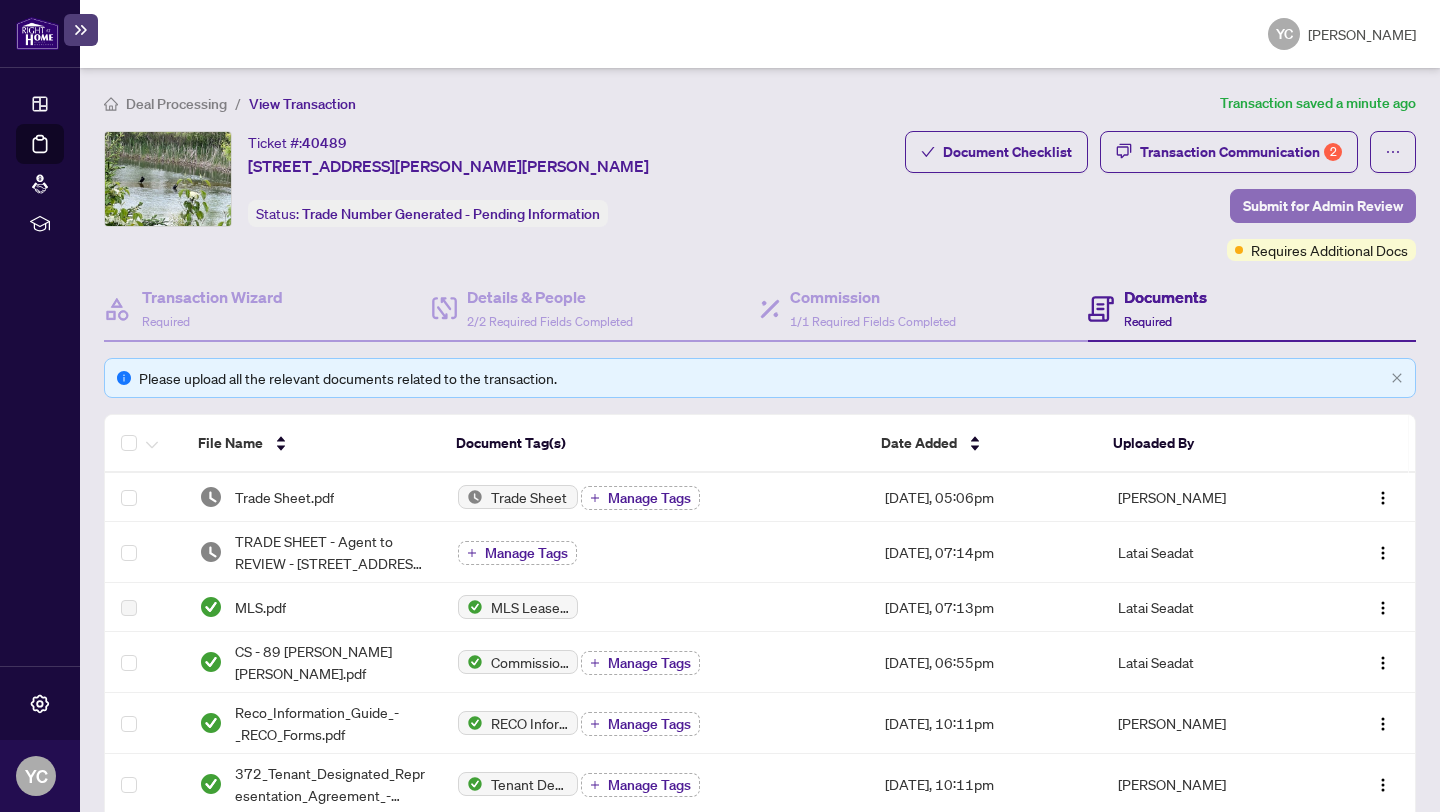click on "Submit for Admin Review" at bounding box center [1323, 206] 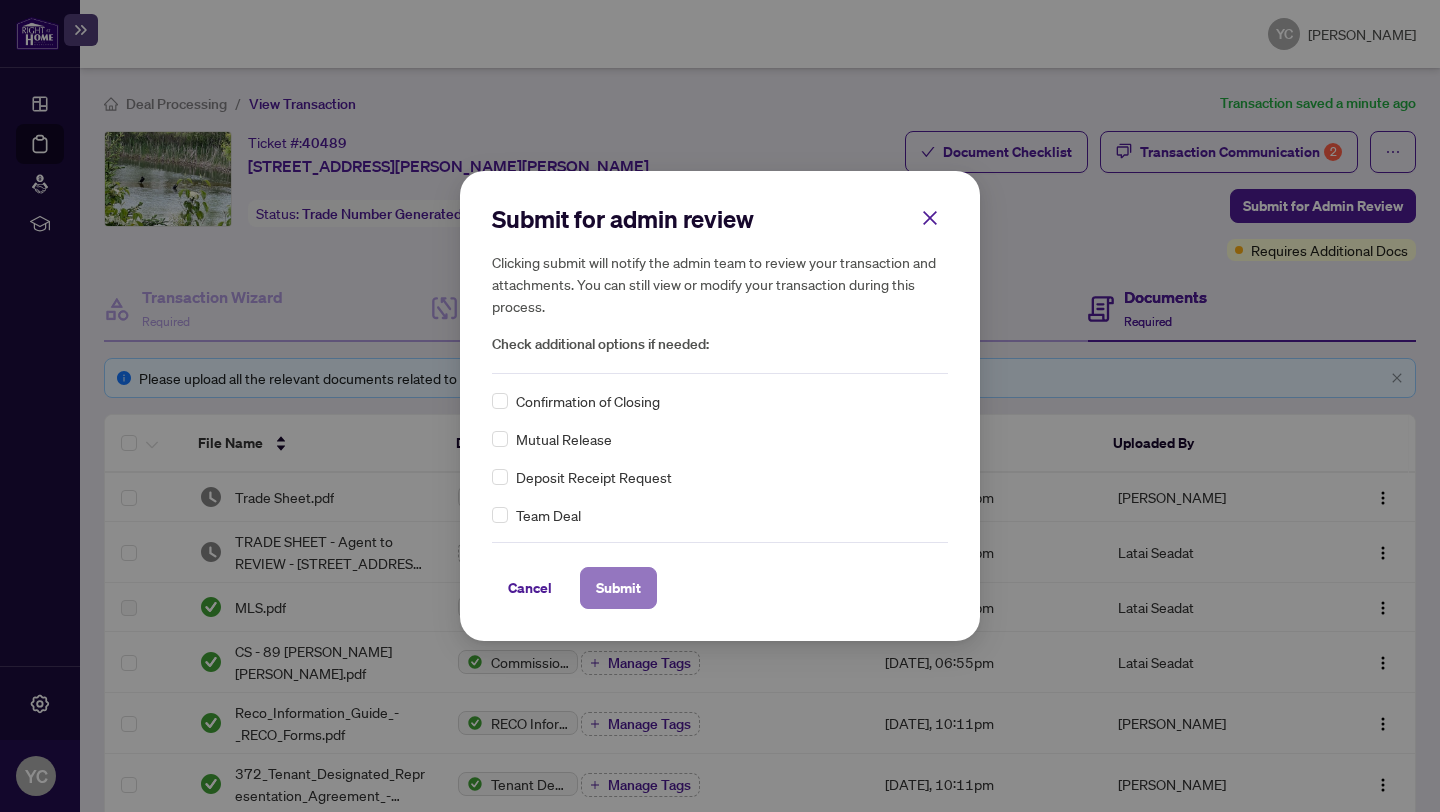 click on "Submit" at bounding box center (618, 588) 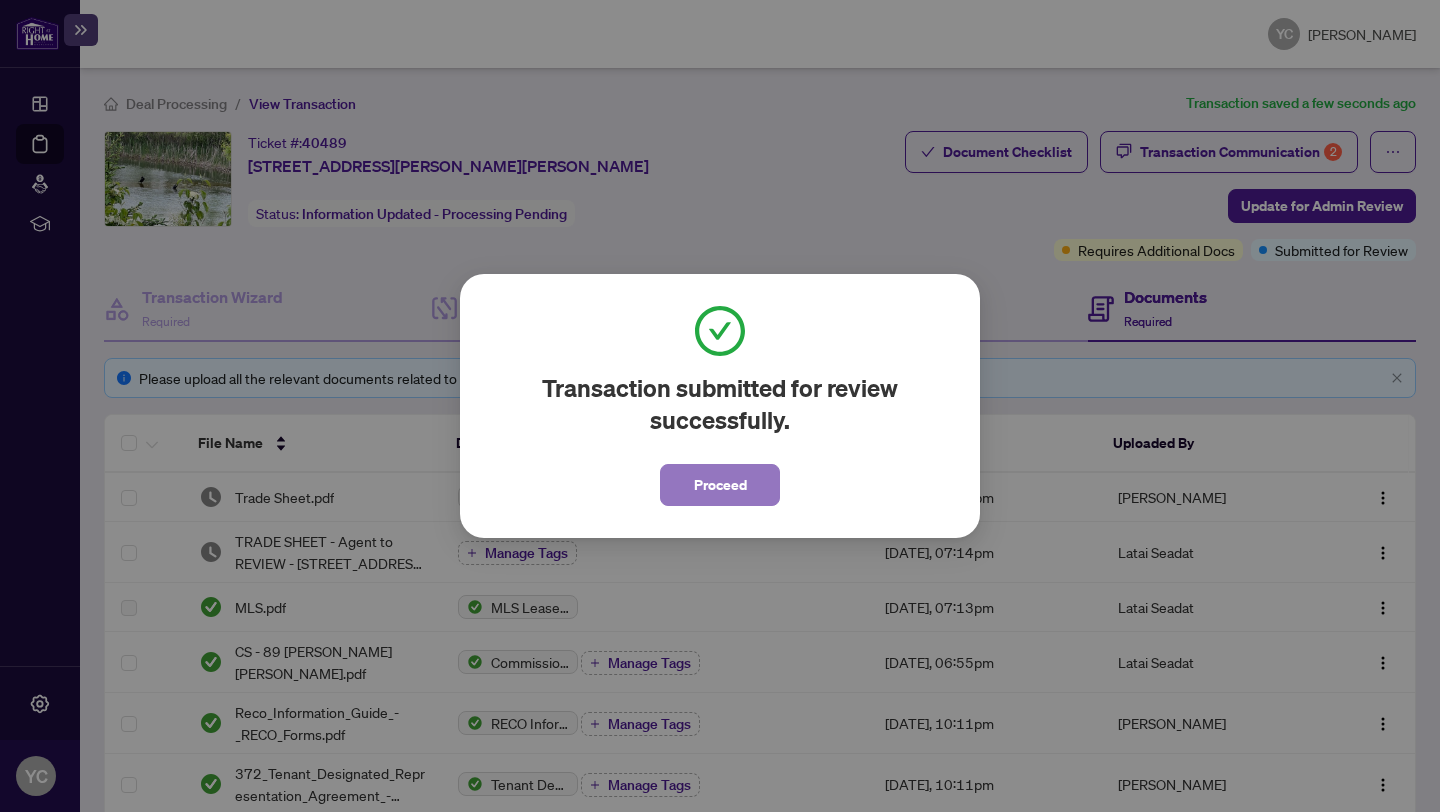 click on "Proceed" at bounding box center (720, 485) 